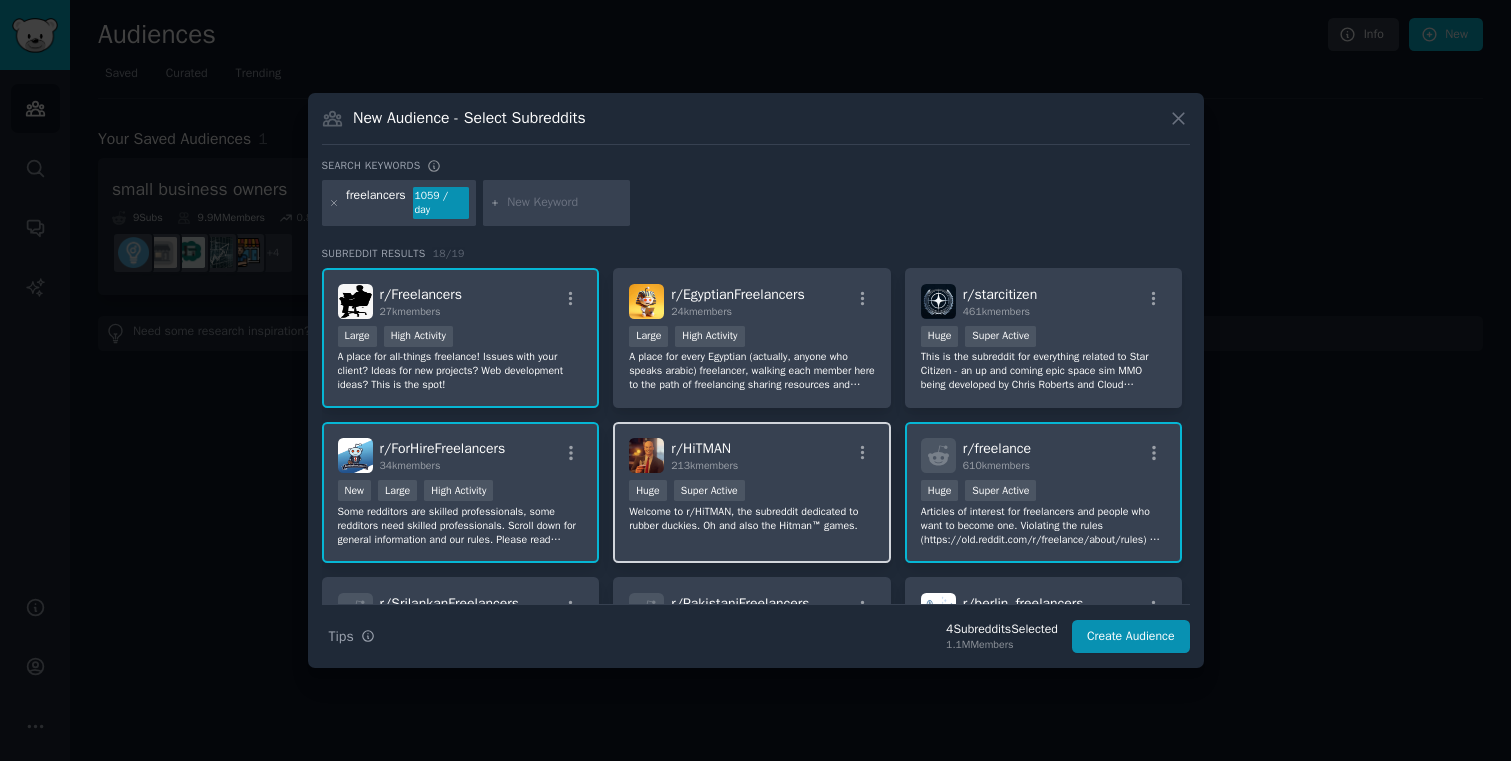 scroll, scrollTop: 0, scrollLeft: 0, axis: both 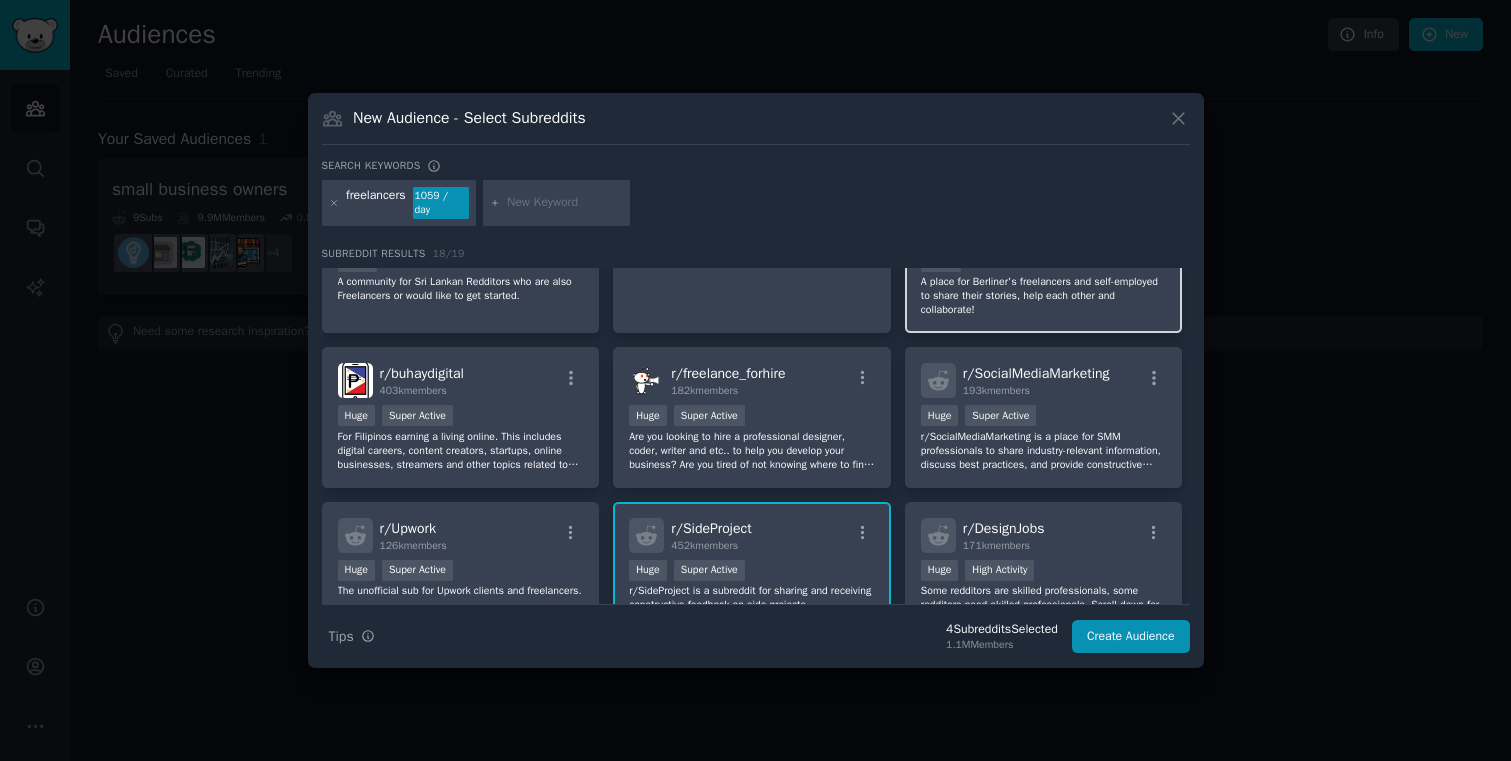 click on "r/SocialMediaMarketing is a place for SMM professionals to share industry-relevant information, discuss best practices, and provide constructive critique." at bounding box center (1044, 451) 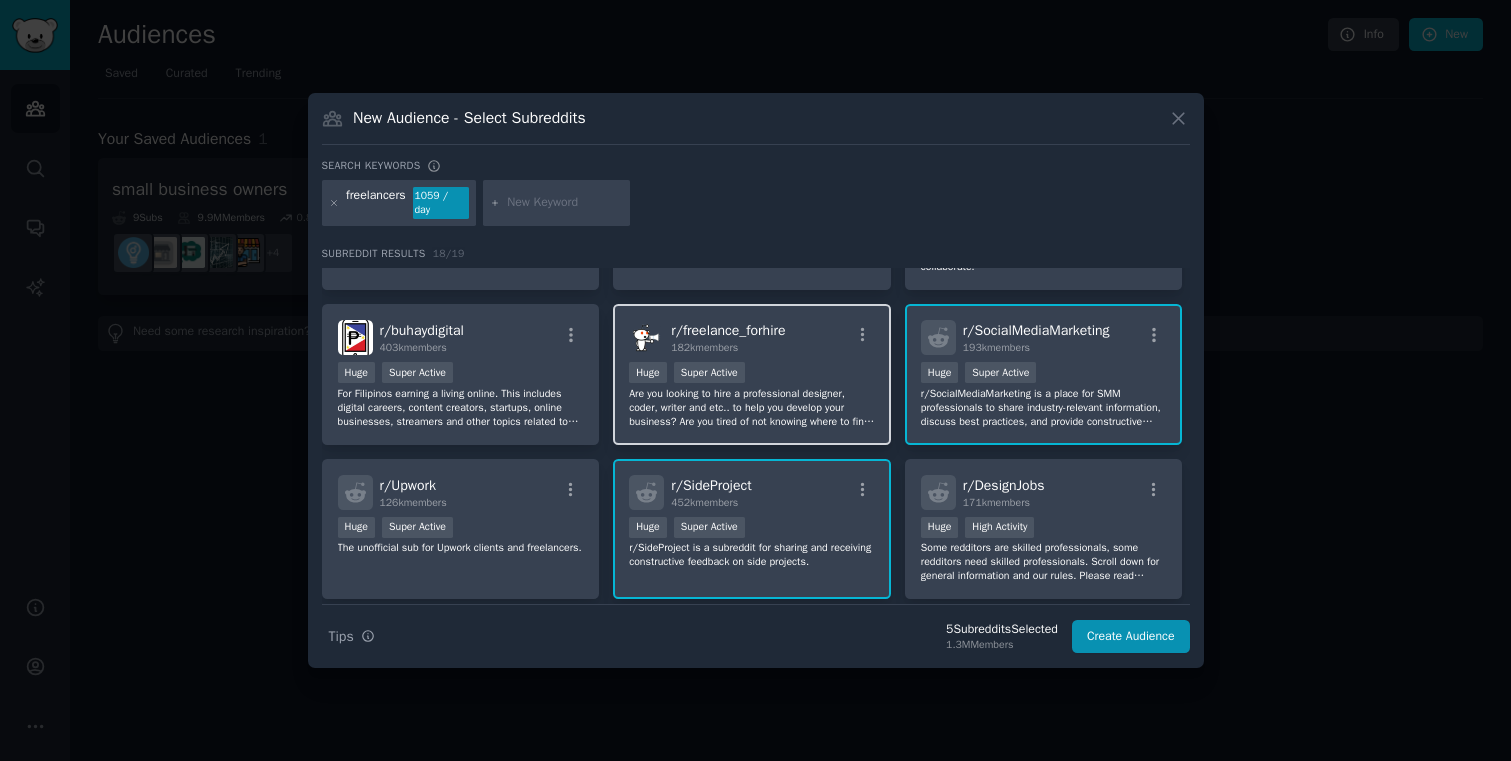 click on "Are you looking to hire a professional designer, coder, writer and etc.. to help you develop your business? Are you tired of not knowing where to find projects to develop? Well you came to the right place.
From agencies looking to hire employees, to freelancers looking to find new projects." at bounding box center [752, 408] 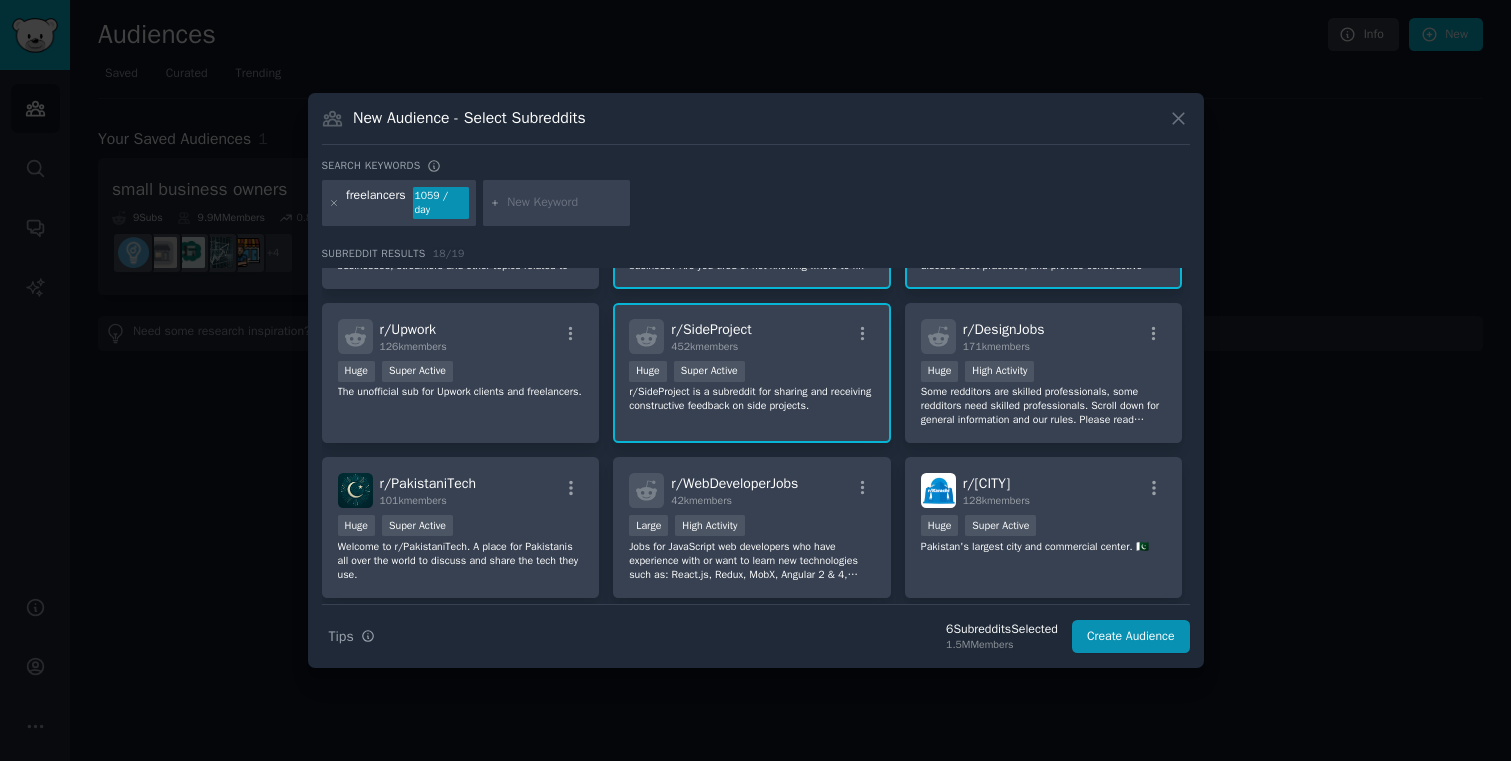scroll, scrollTop: 590, scrollLeft: 0, axis: vertical 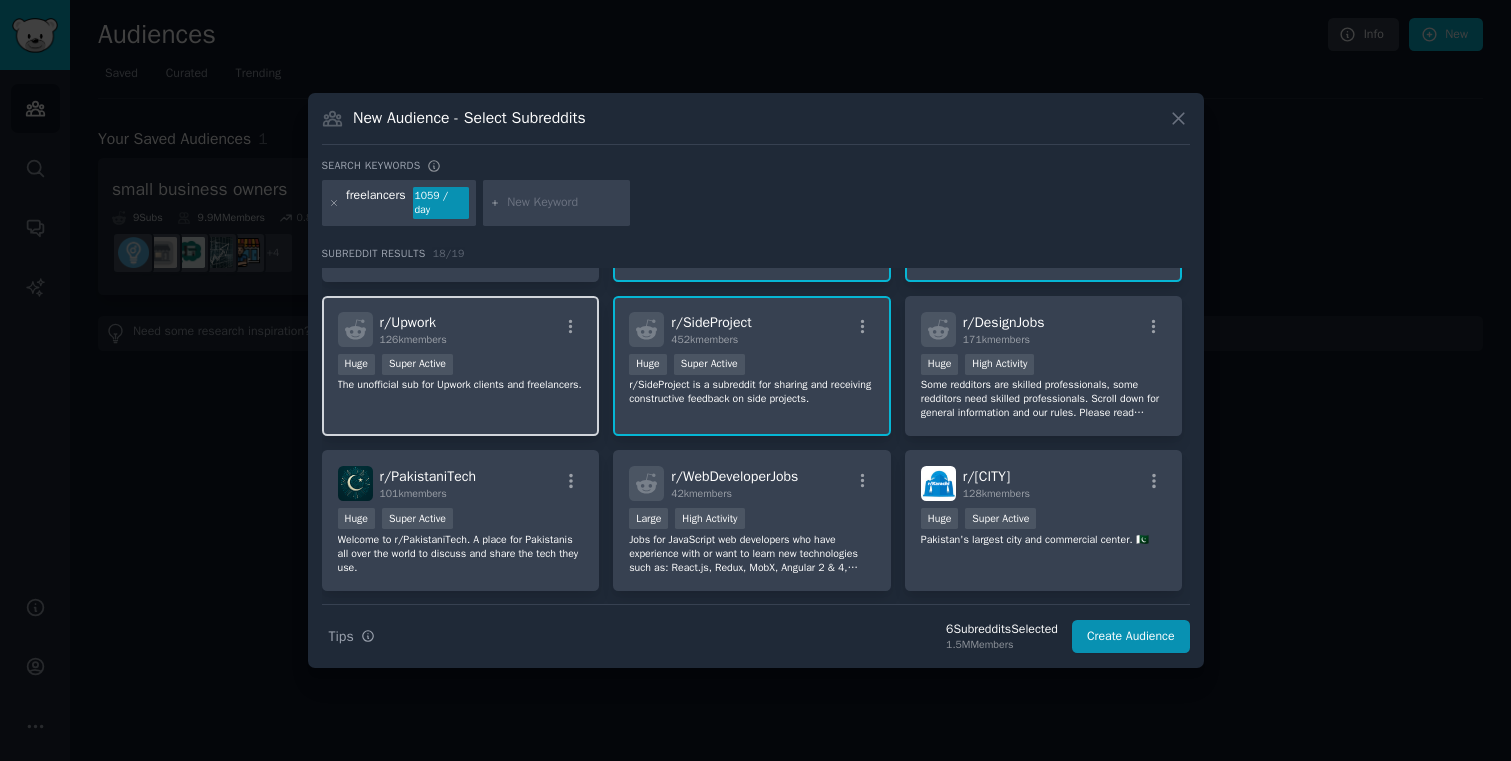 click on "The unofficial sub for Upwork clients and freelancers." at bounding box center (461, 385) 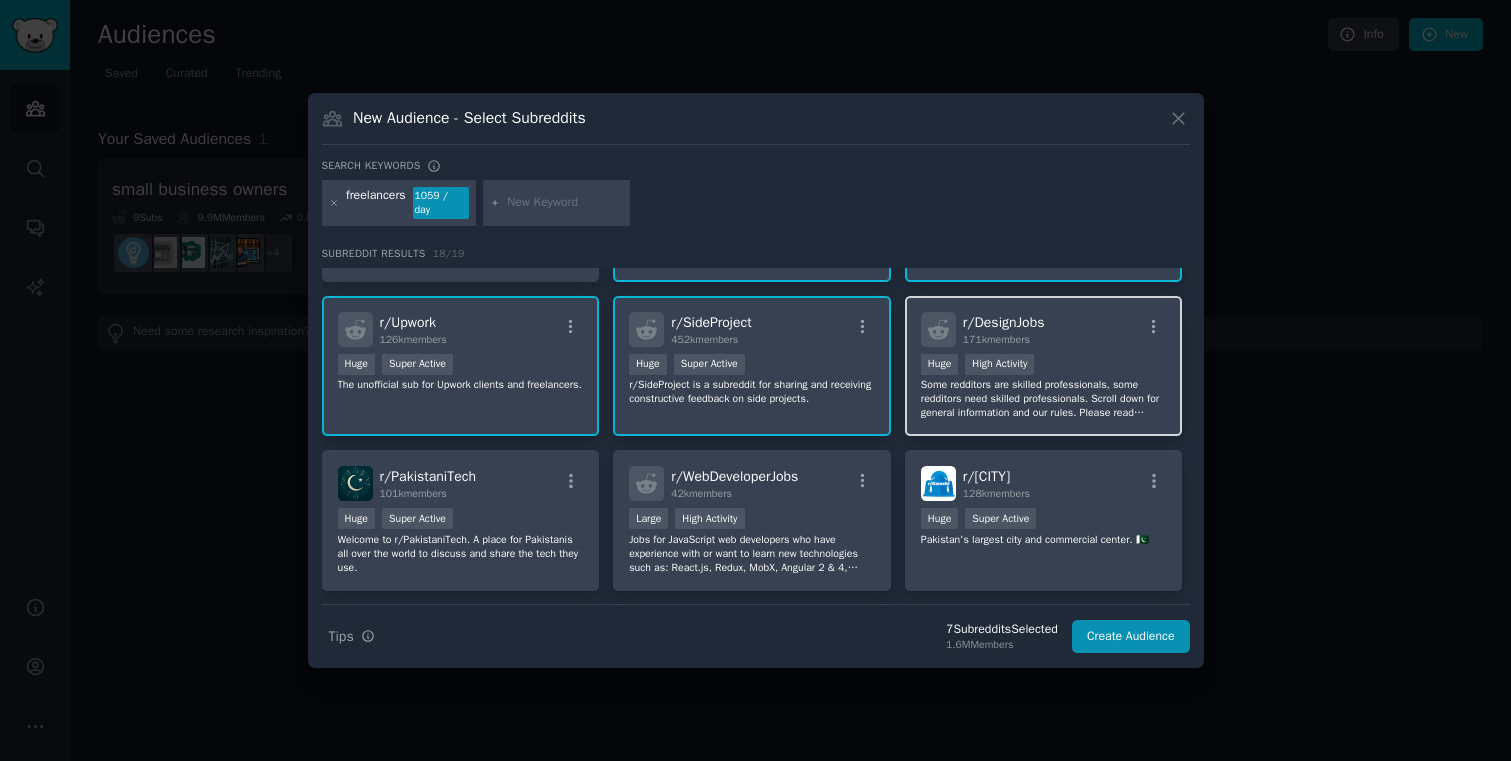 click on "171k  members" at bounding box center (996, 339) 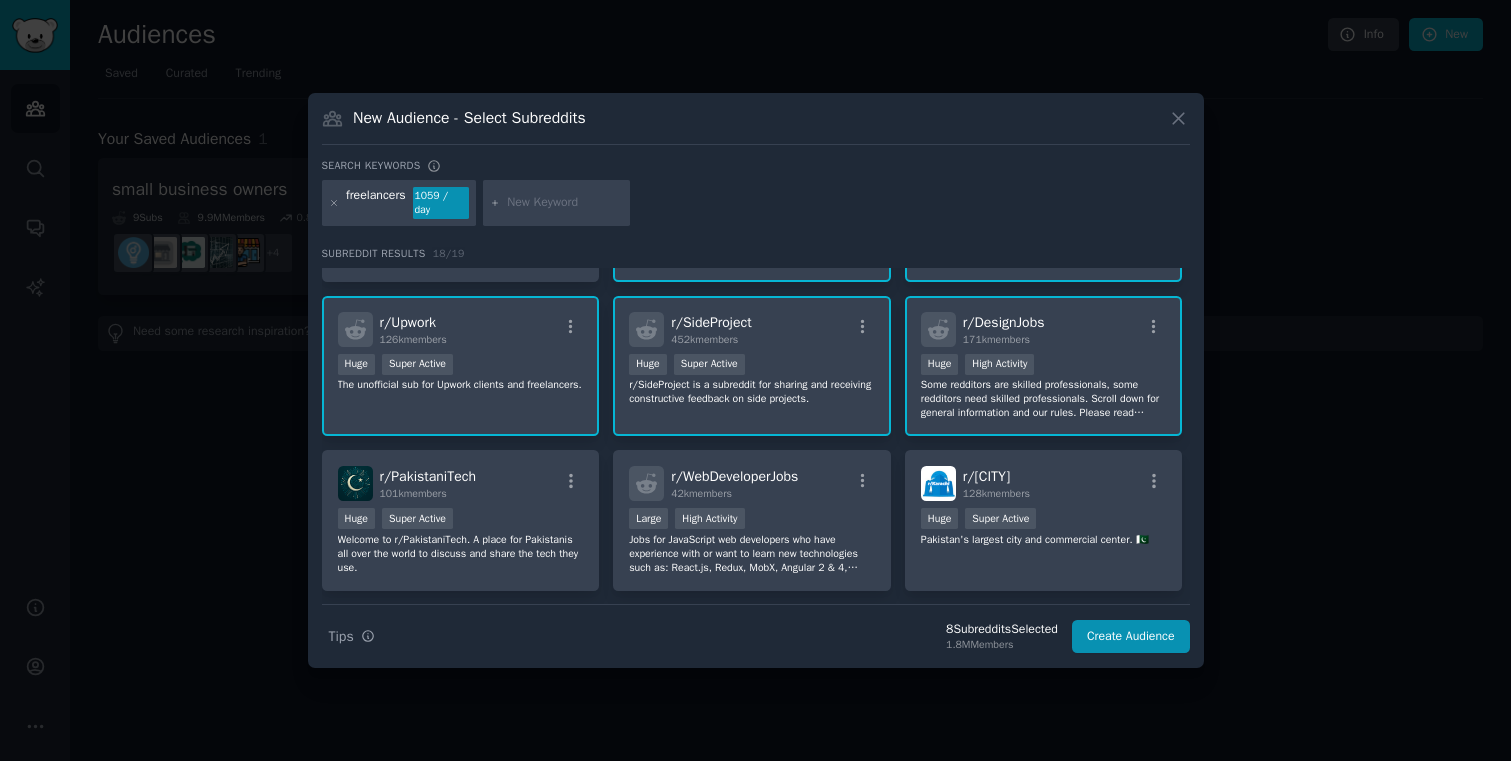 scroll, scrollTop: 647, scrollLeft: 0, axis: vertical 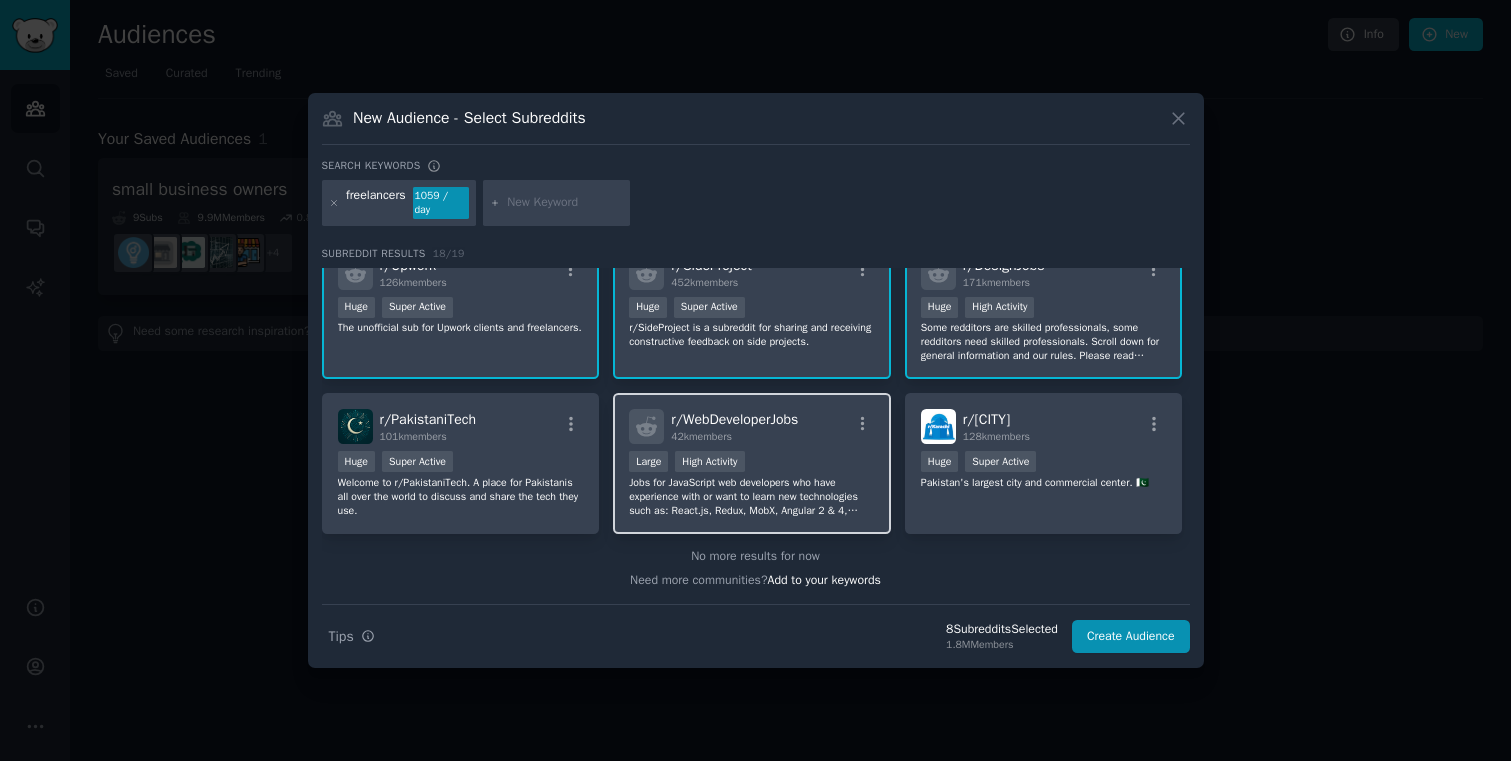click on "Jobs for JavaScript web developers who have experience with or want to learn new technologies such as: React.js, Redux, MobX, Angular 2 & 4, Vue.js, React Native, PhoneGap, Cordova, Ionic, Node.js, Express.js, GraphQL, Webpack, WebAssembly, Meteor.js, Socket.io, Babel, TypeScript, Yarn, NPM, Gulp.js, Grunt.js, WebGL. Also hiring for jobs related to: Lodash, Underscore, jQuery, Backbone.js, Ember.js, Mocha, Jasmine, Jest, Semantic UI and Bootstrap. For hire posts welcome." at bounding box center [752, 497] 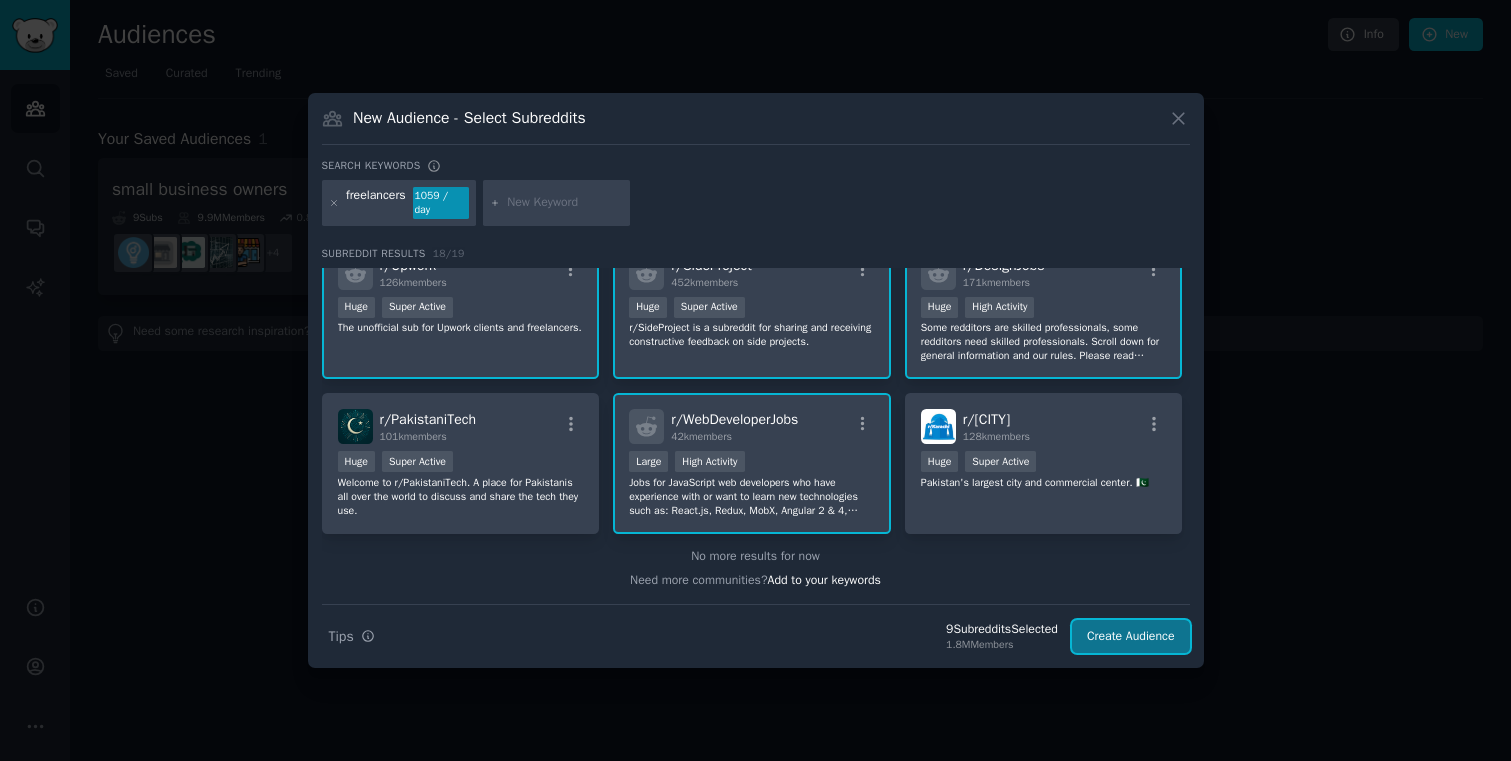 click on "Create Audience" at bounding box center (1131, 637) 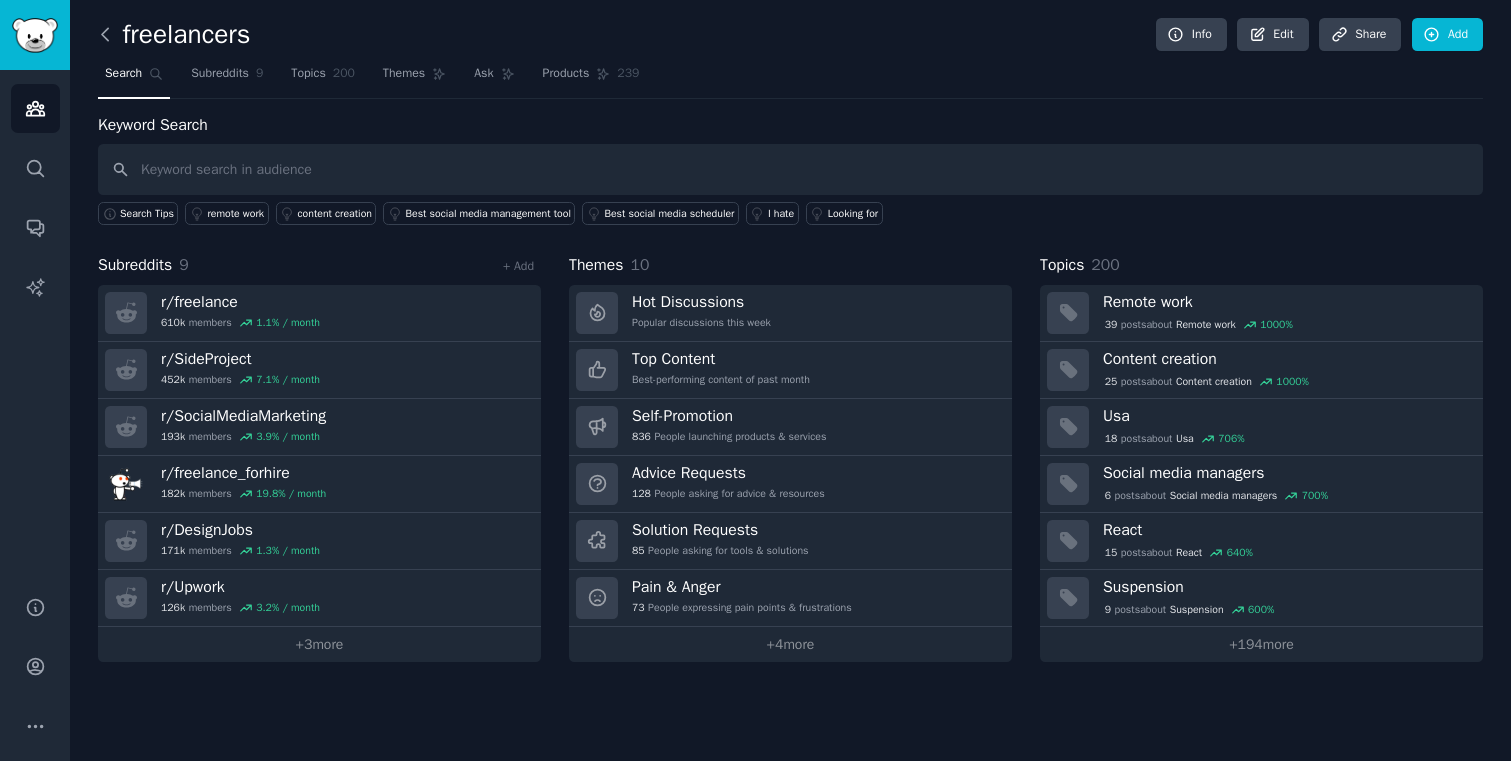 click 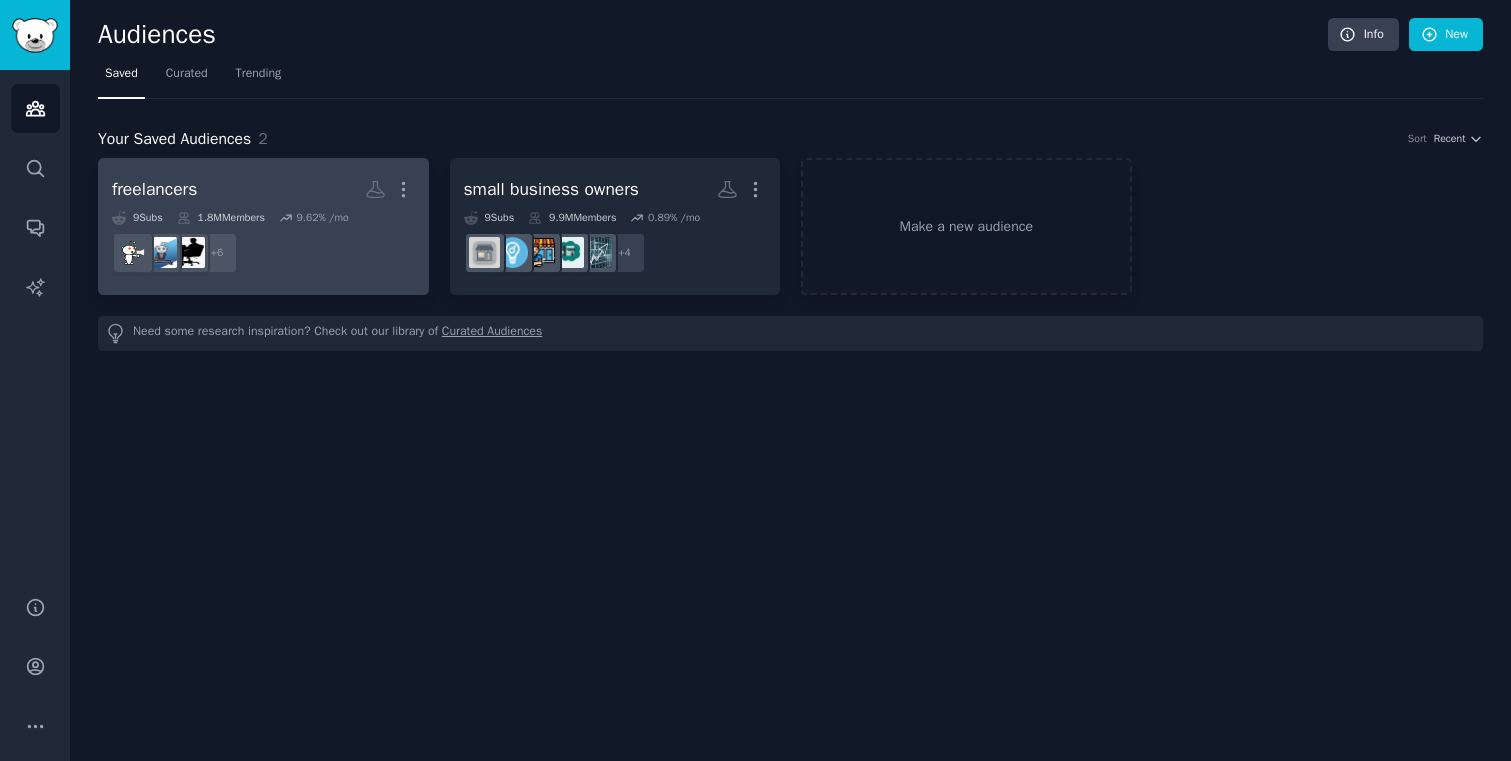 click 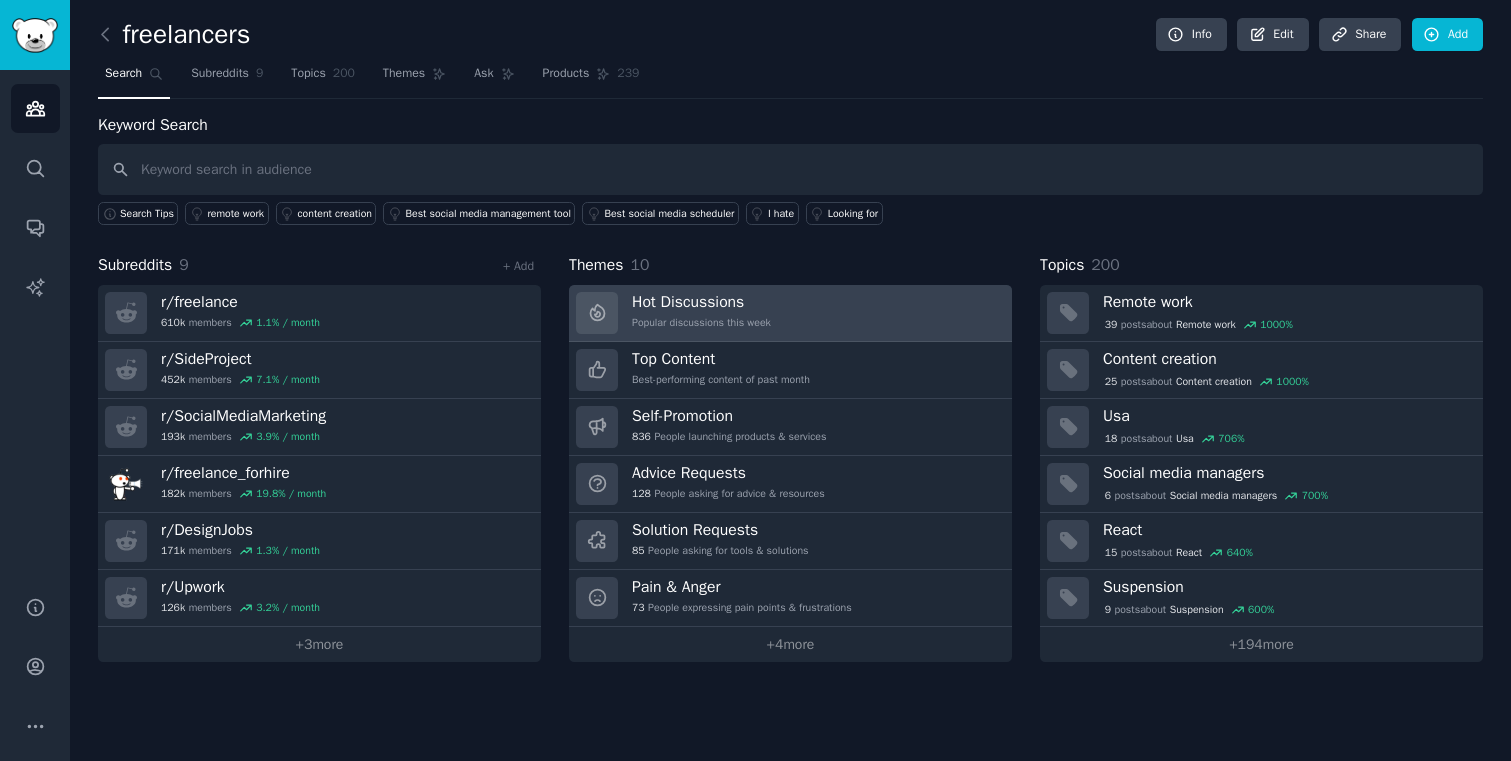 click on "Popular discussions this week" at bounding box center [701, 323] 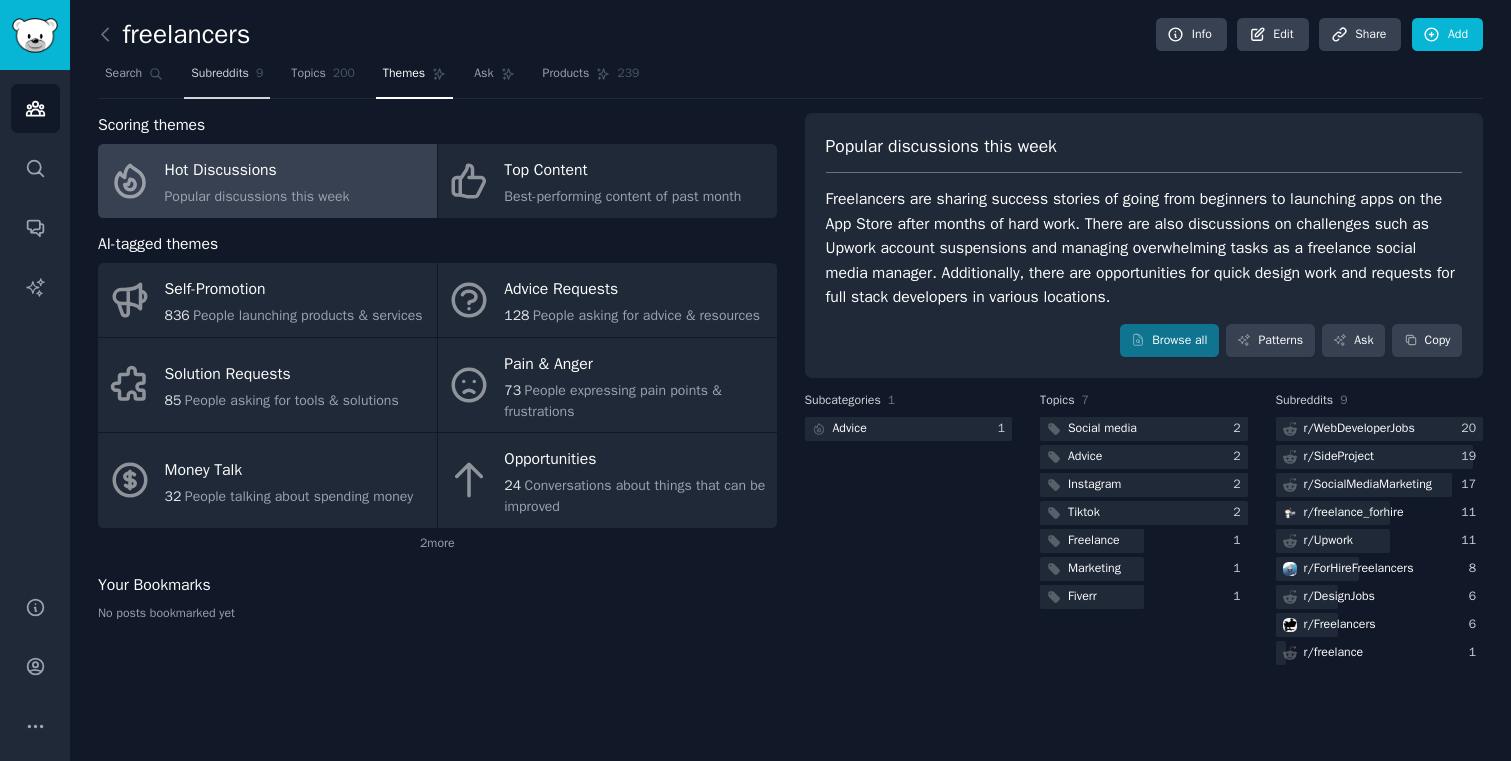 click on "Subreddits" at bounding box center [220, 74] 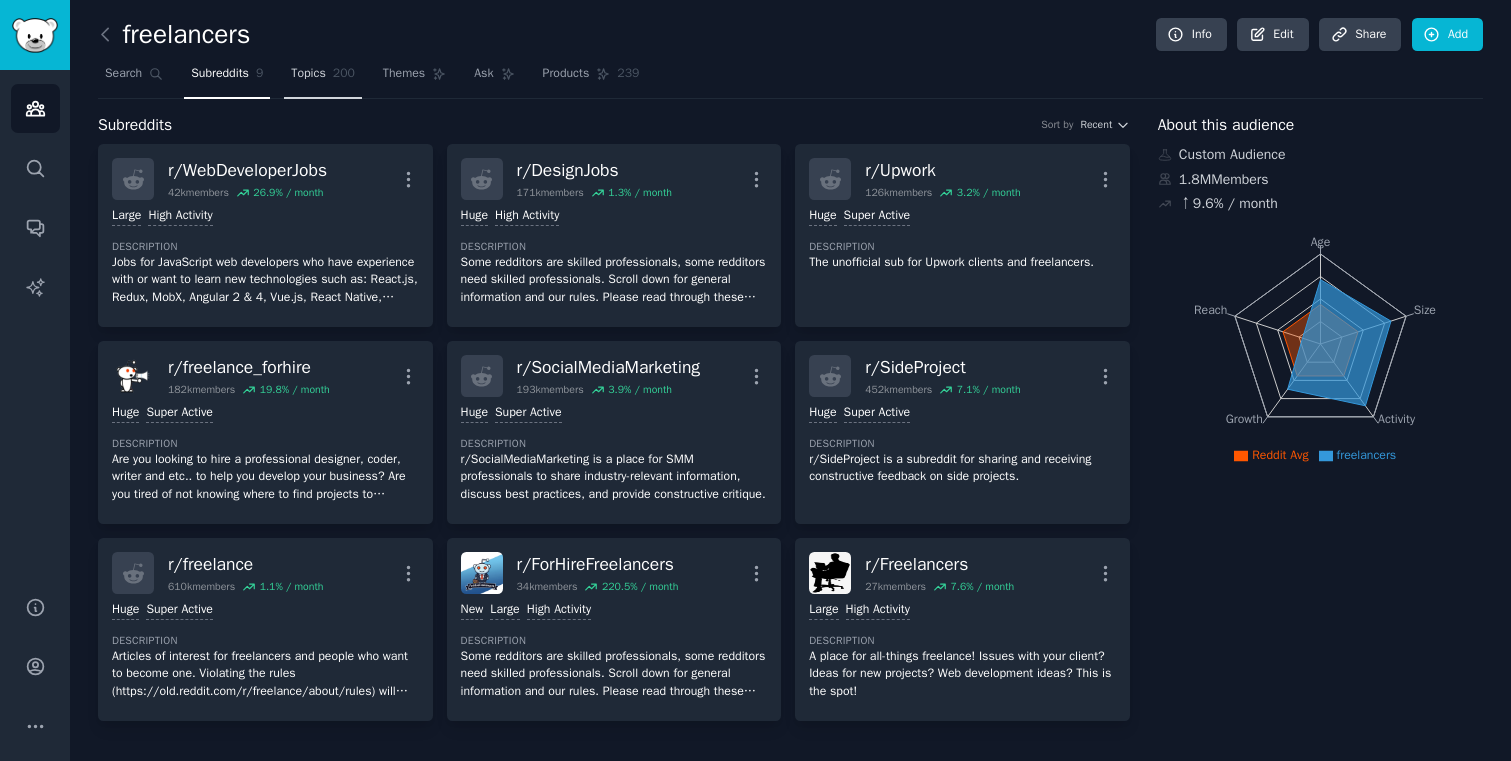 click on "Topics 200" at bounding box center (323, 78) 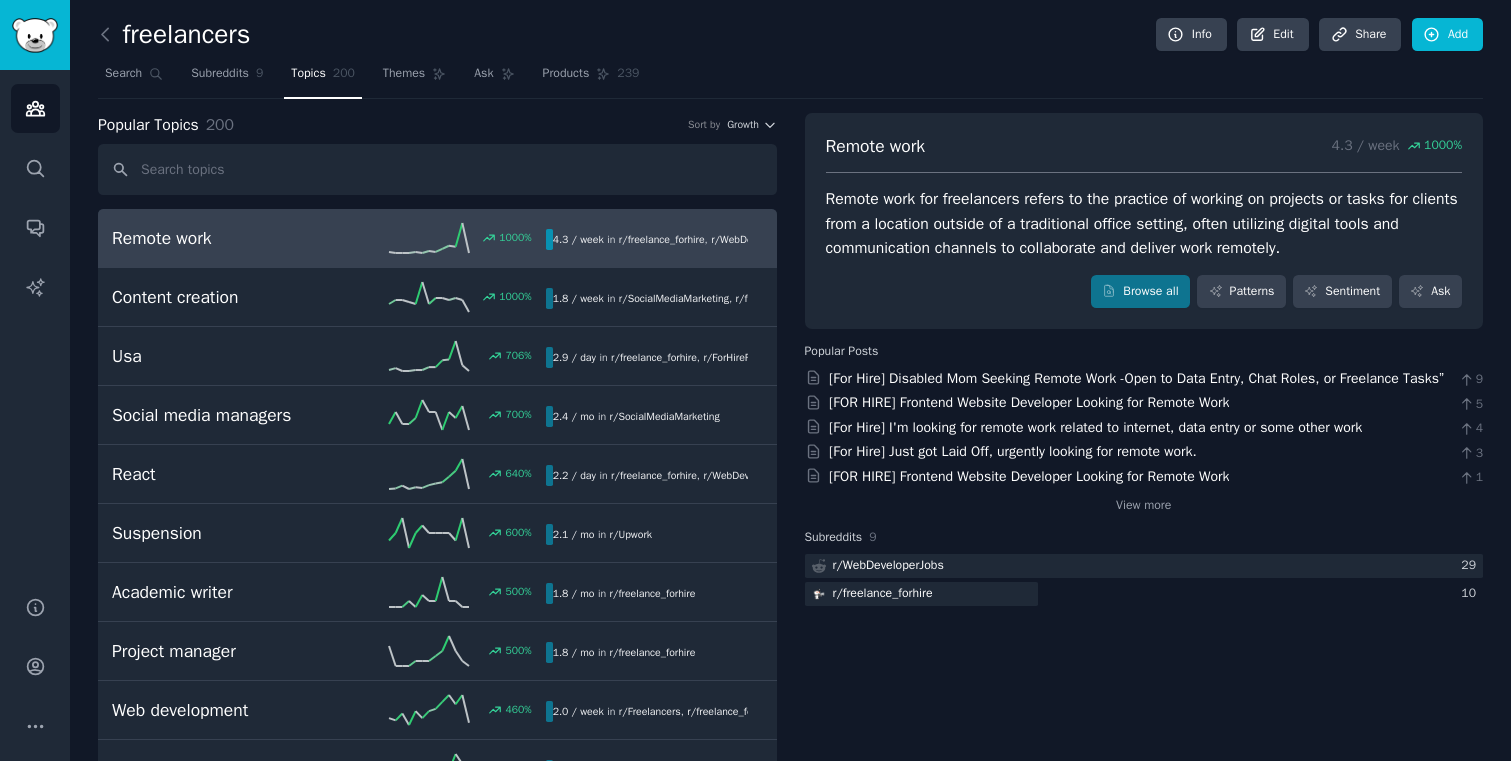 click on "Remote work" at bounding box center [220, 238] 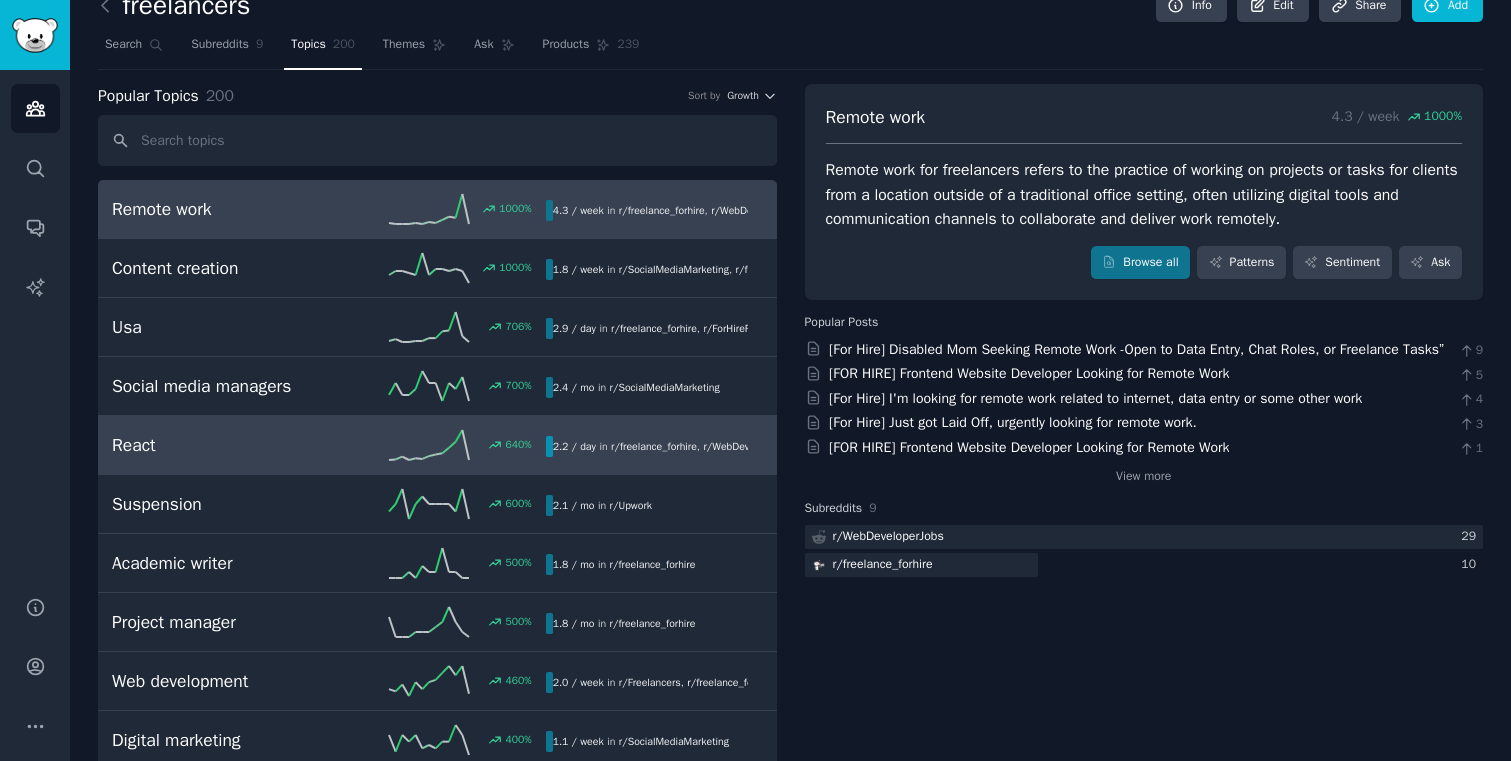 scroll, scrollTop: 0, scrollLeft: 0, axis: both 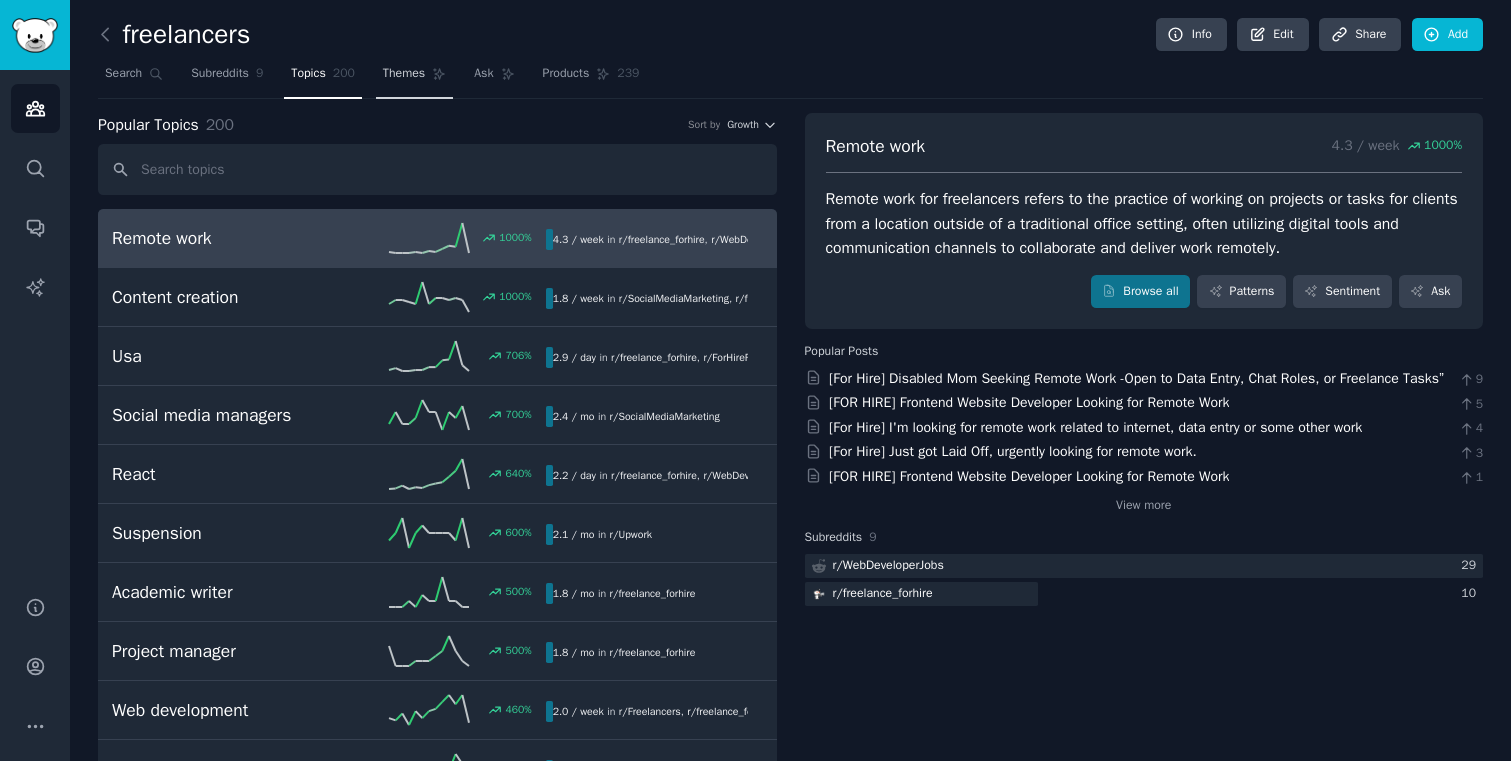 click on "Themes" at bounding box center [404, 74] 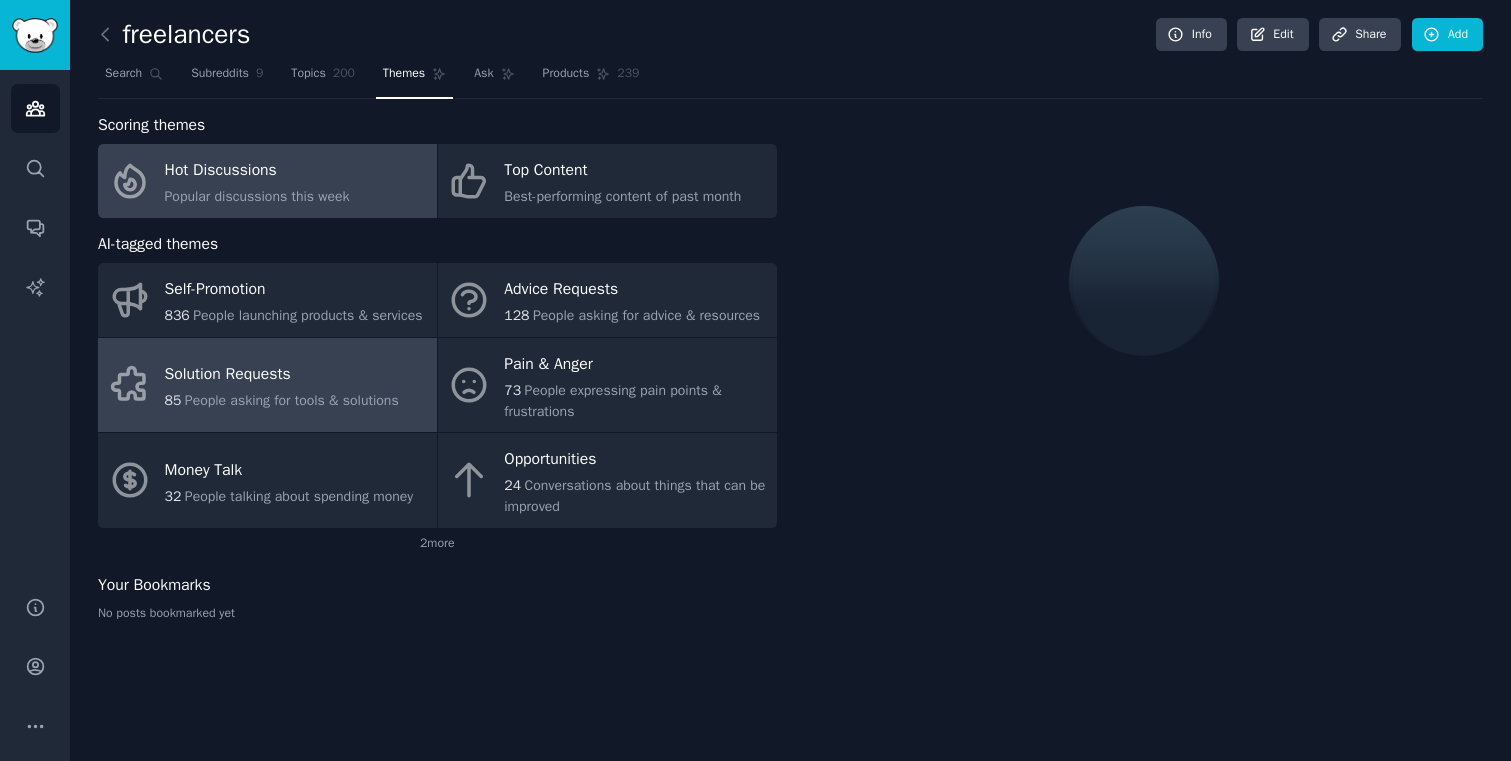 click on "Solution Requests 85 People asking for tools & solutions" at bounding box center [267, 385] 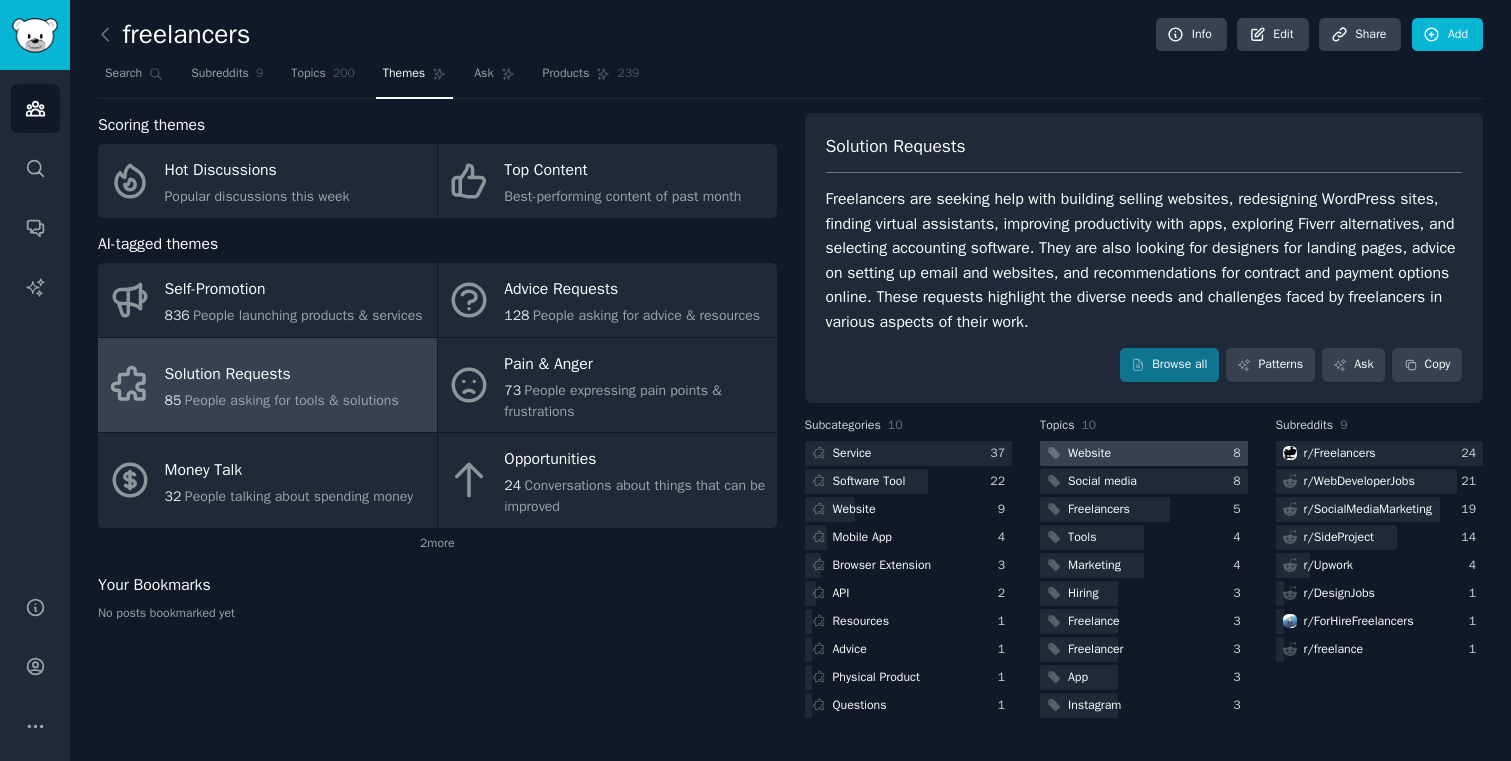 click at bounding box center (1144, 453) 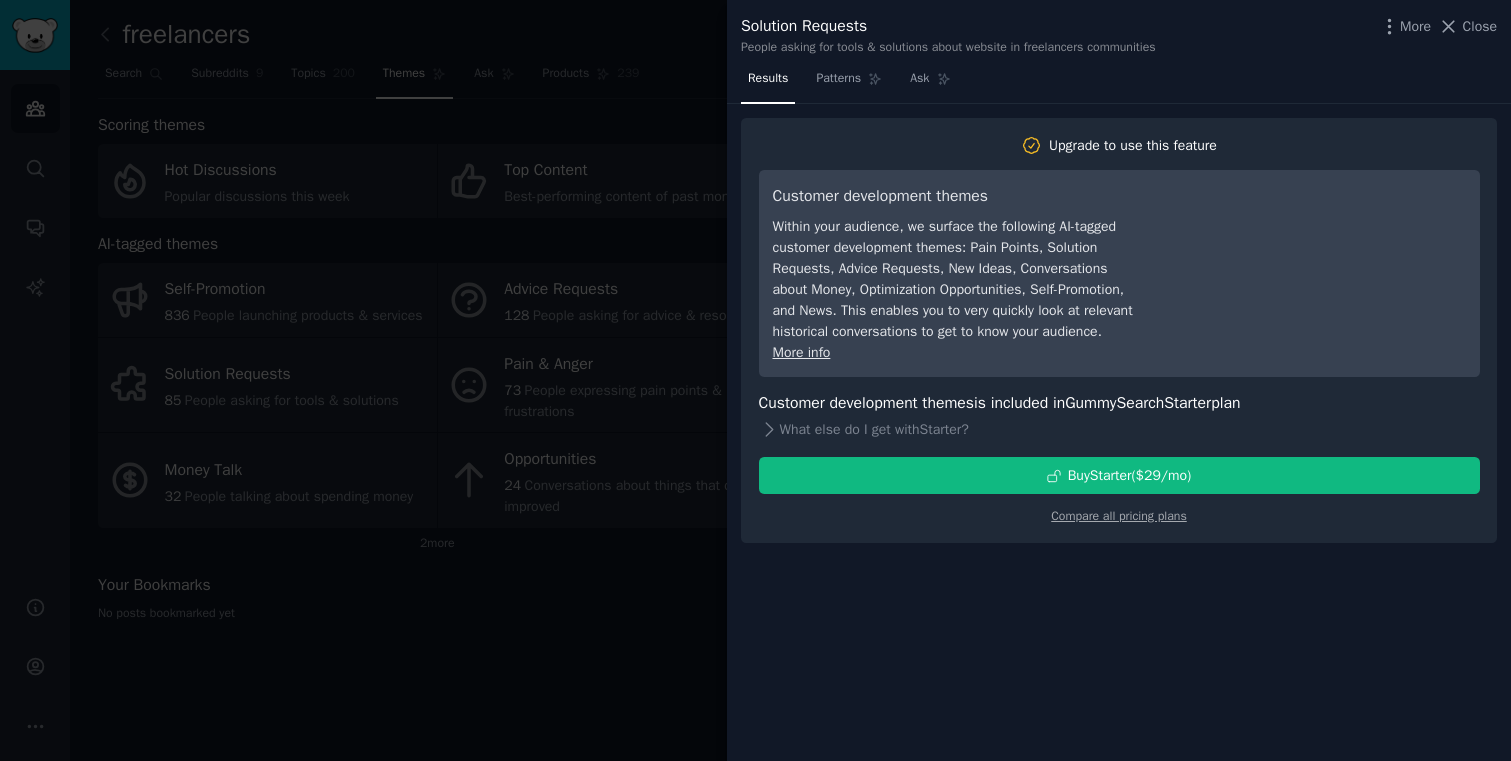 click at bounding box center (755, 380) 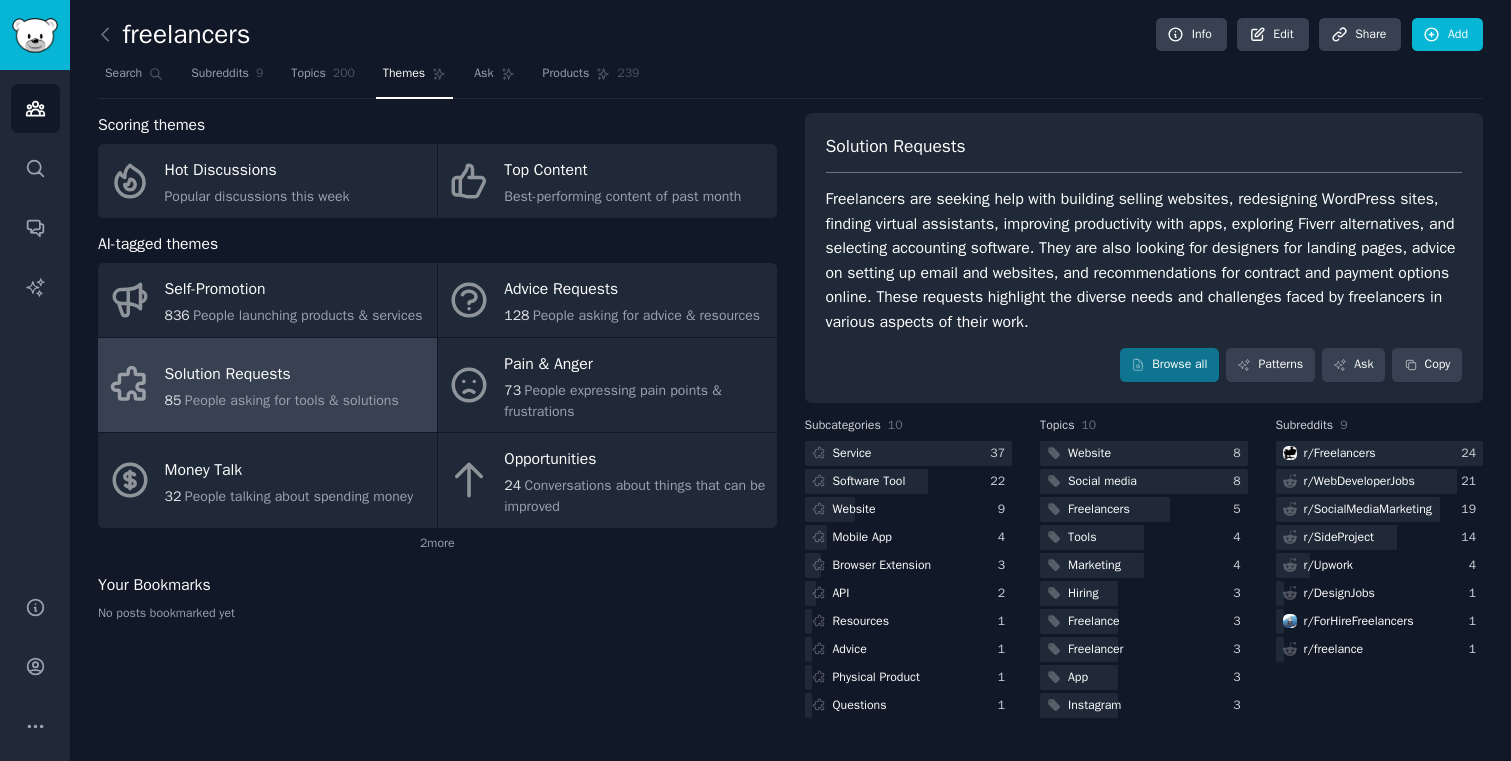 click on "Solution Requests Freelancers are seeking help with building selling websites, redesigning WordPress sites, finding virtual assistants, improving productivity with apps, exploring Fiverr alternatives, and selecting accounting software. They are also looking for designers for landing pages, advice on setting up email and websites, and recommendations for contract and payment options online. These requests highlight the diverse needs and challenges faced by freelancers in various aspects of their work. Browse all Patterns Ask Copy" at bounding box center (1144, 258) 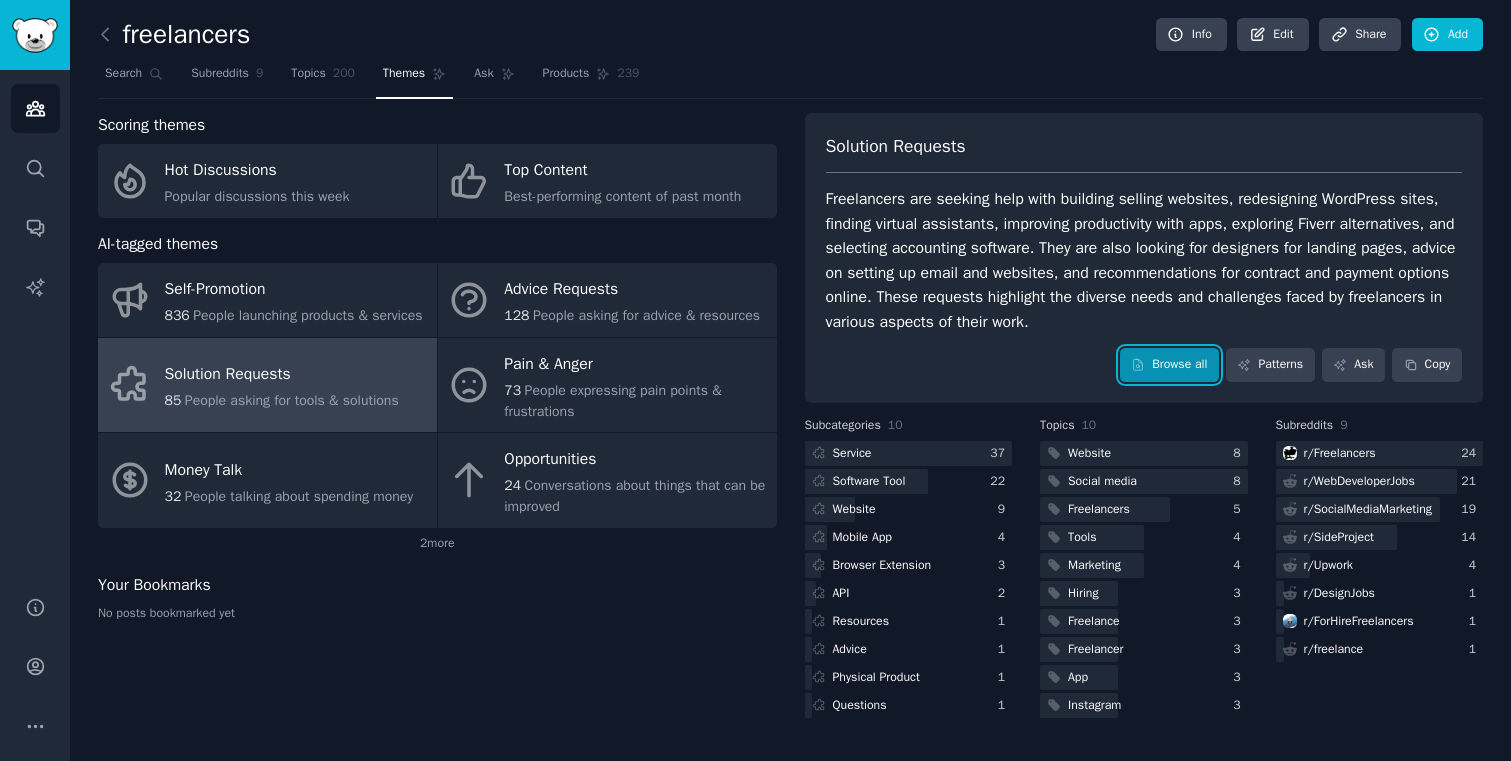 click on "Browse all" at bounding box center [1169, 365] 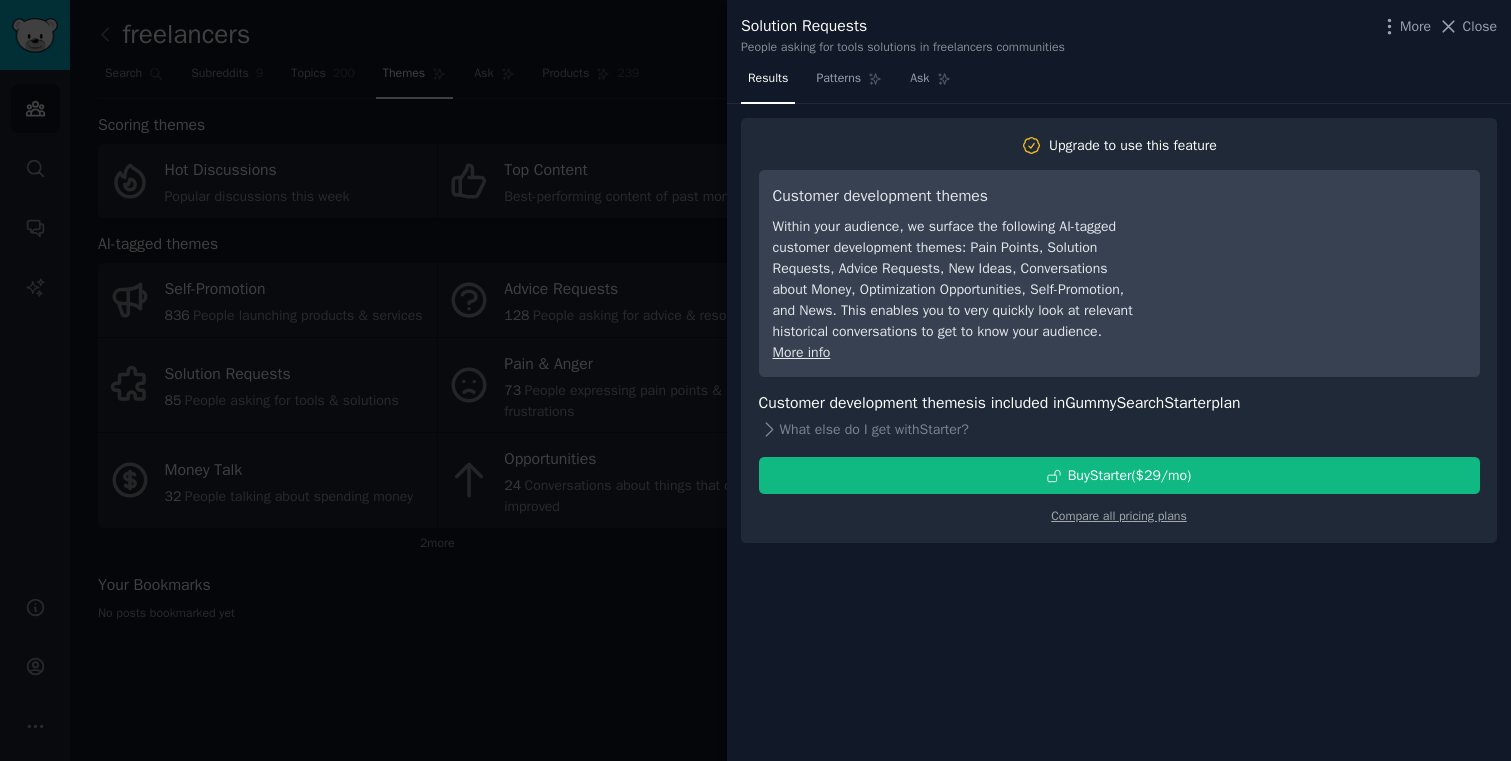 click at bounding box center (755, 380) 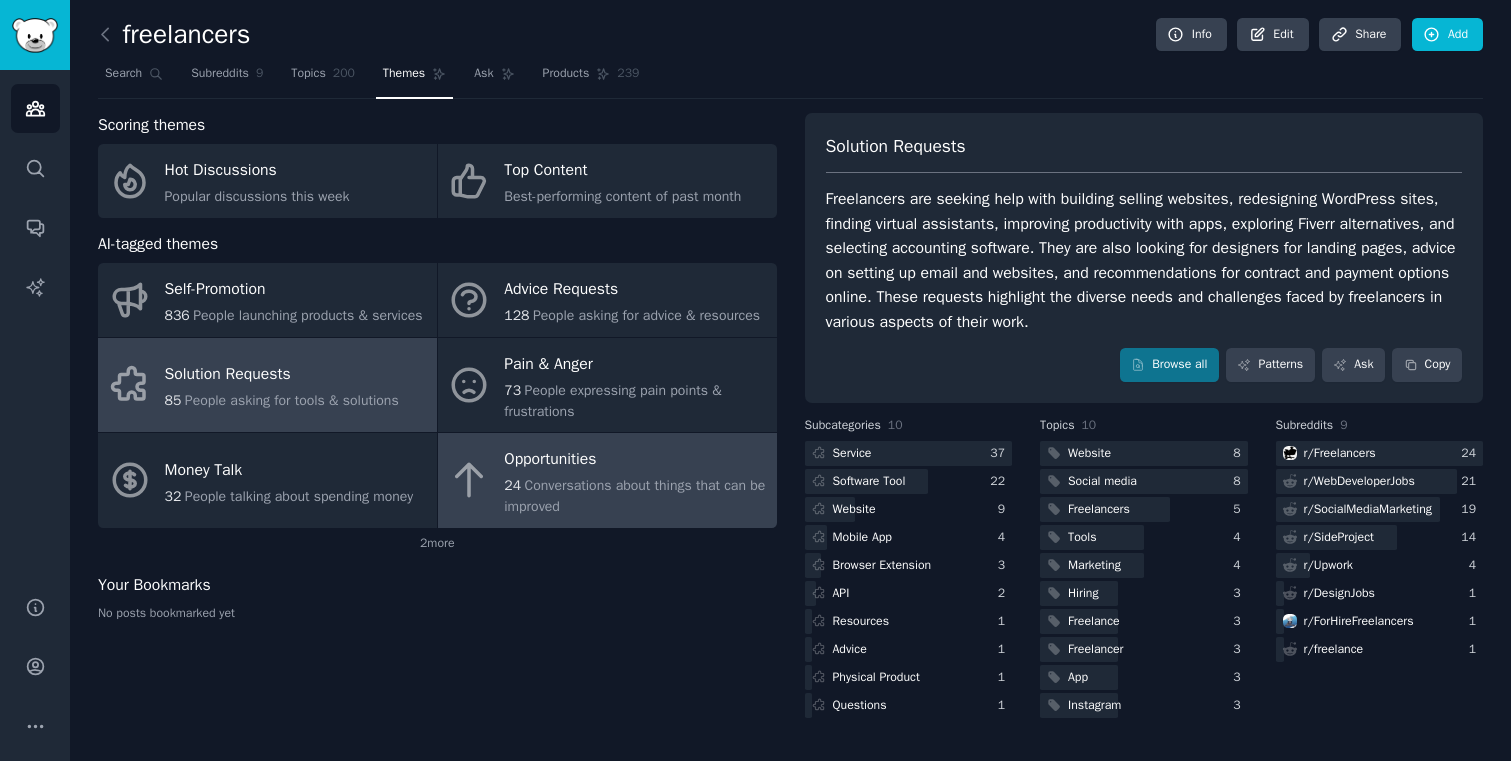 click on "Opportunities" at bounding box center [635, 460] 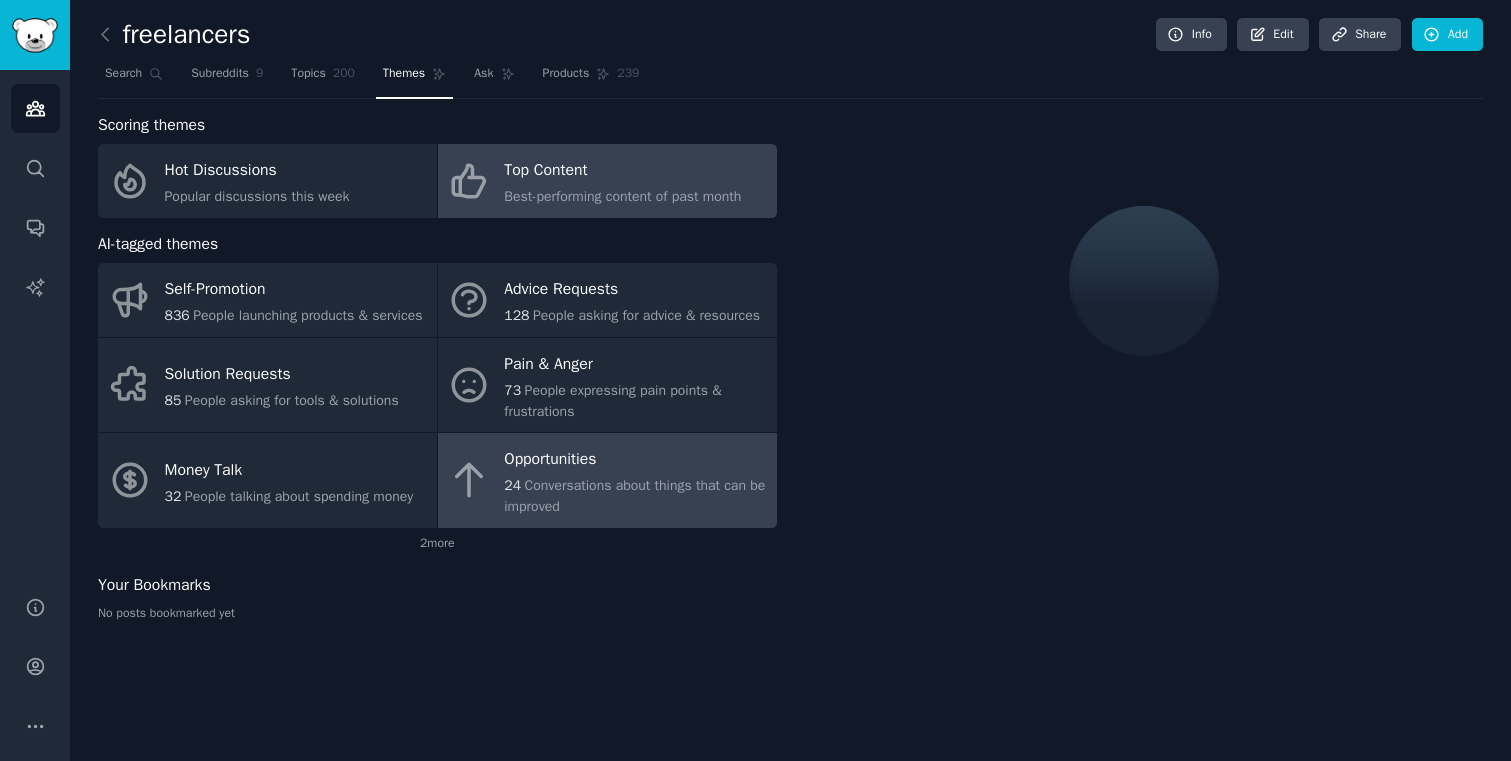 click on "Best-performing content of past month" 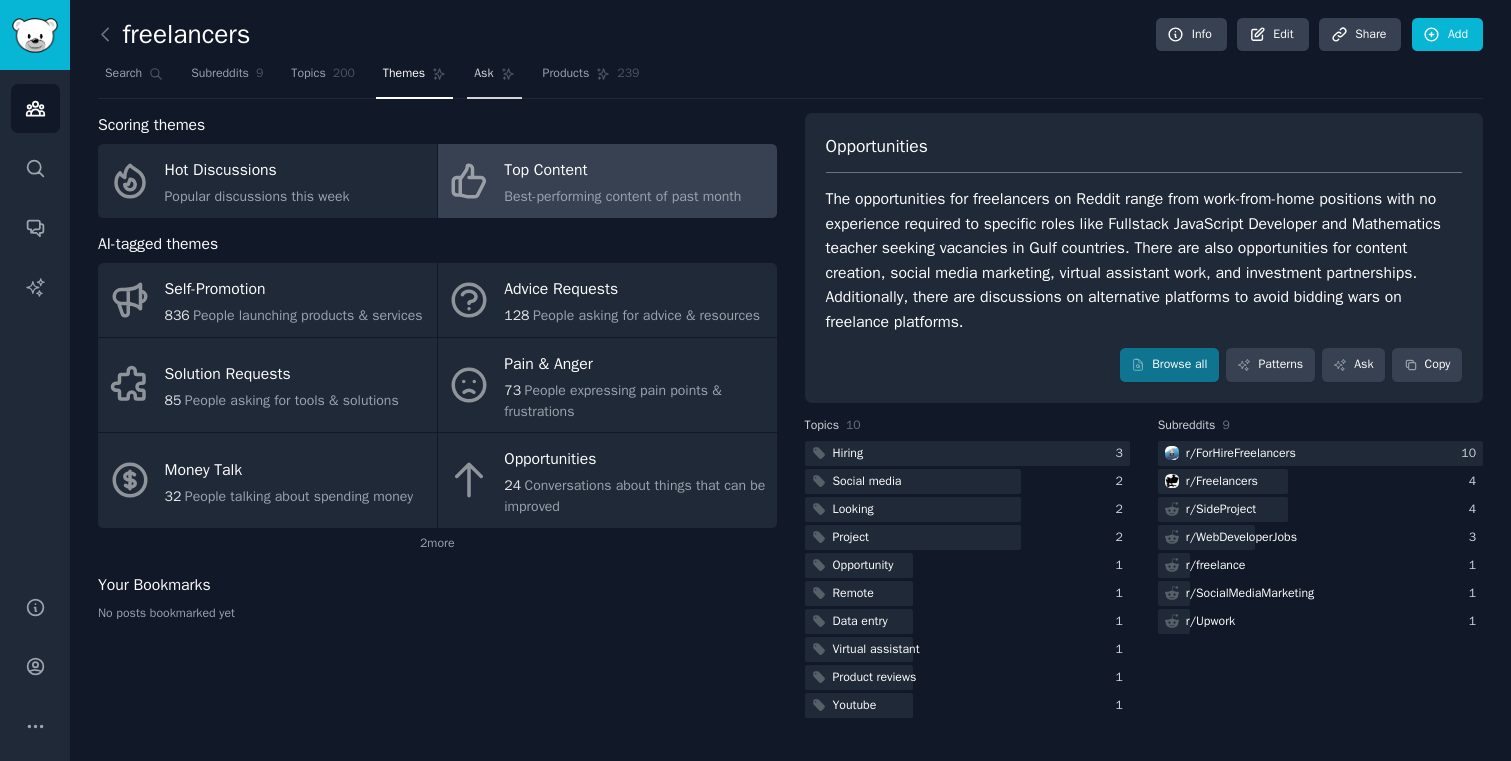 click on "Ask" at bounding box center (494, 78) 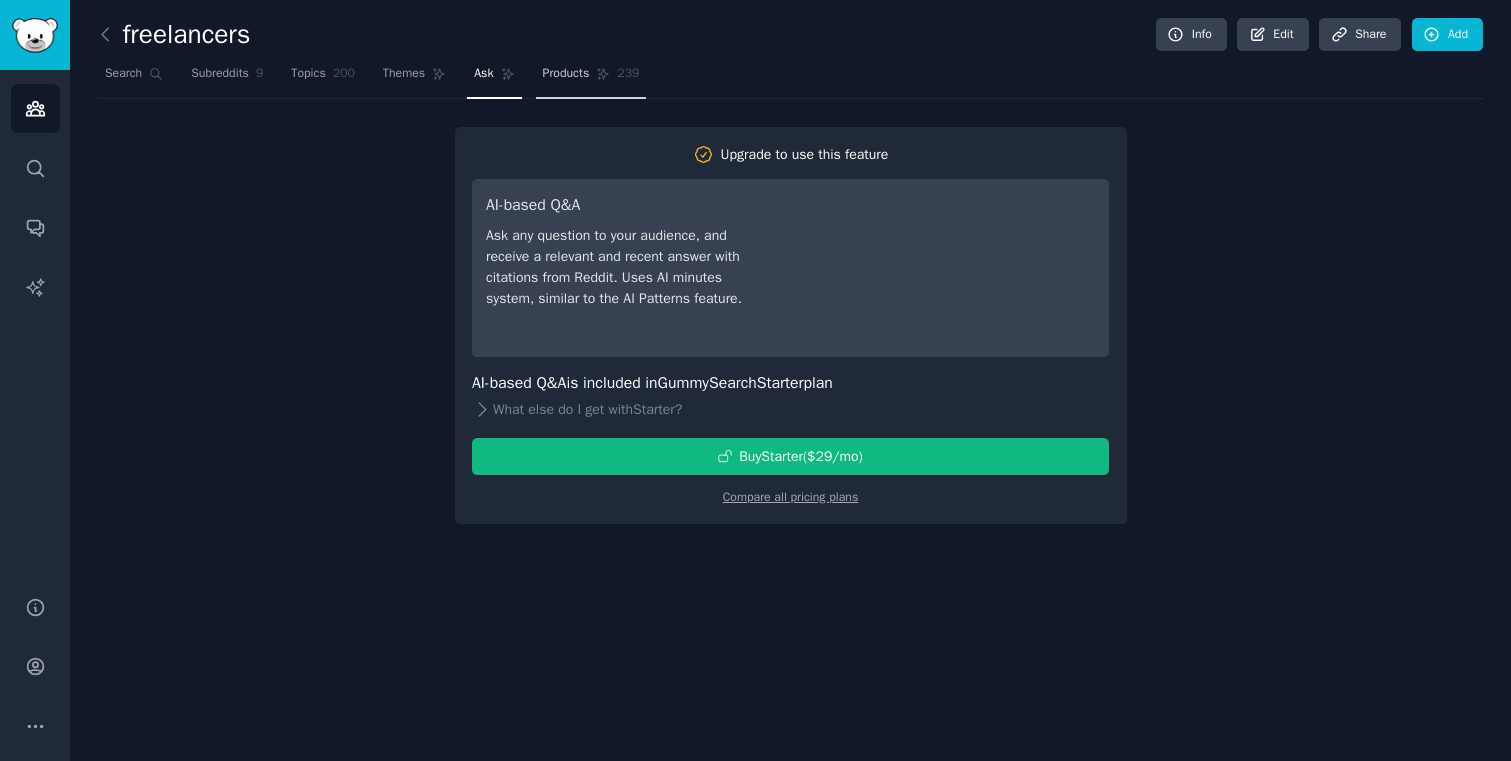 click on "Products 239" at bounding box center [591, 78] 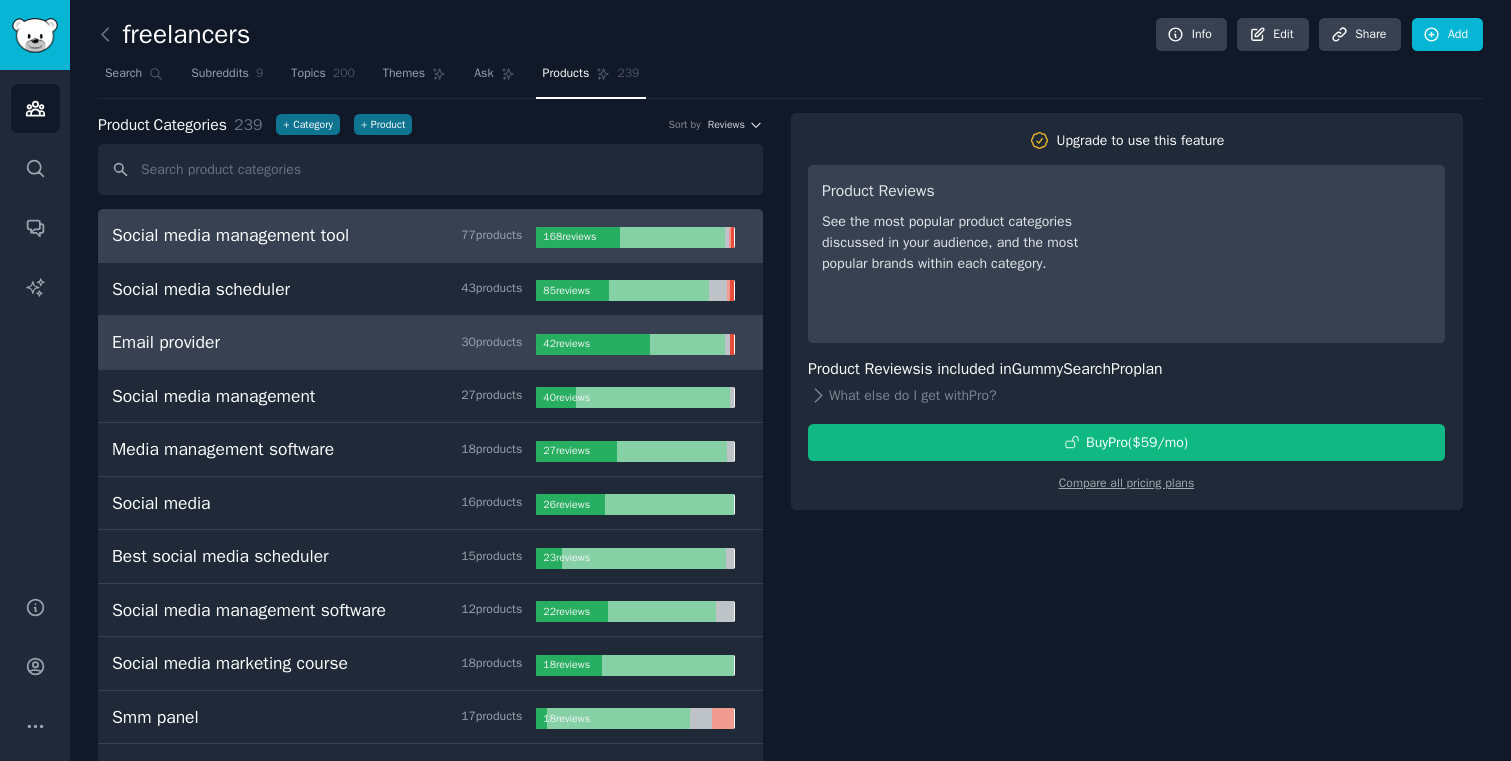 click on "Email provider 30  product s" at bounding box center [324, 342] 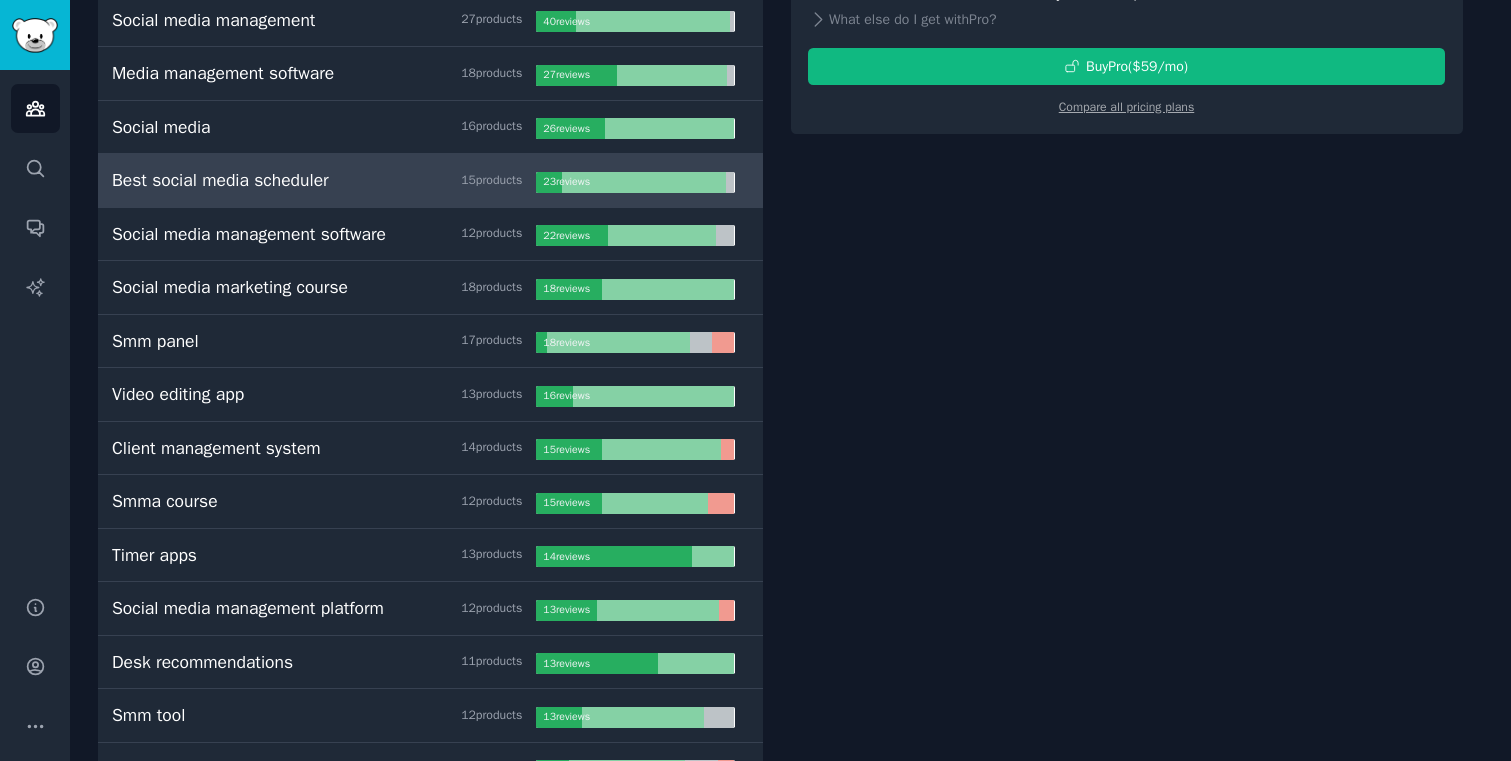 scroll, scrollTop: 0, scrollLeft: 0, axis: both 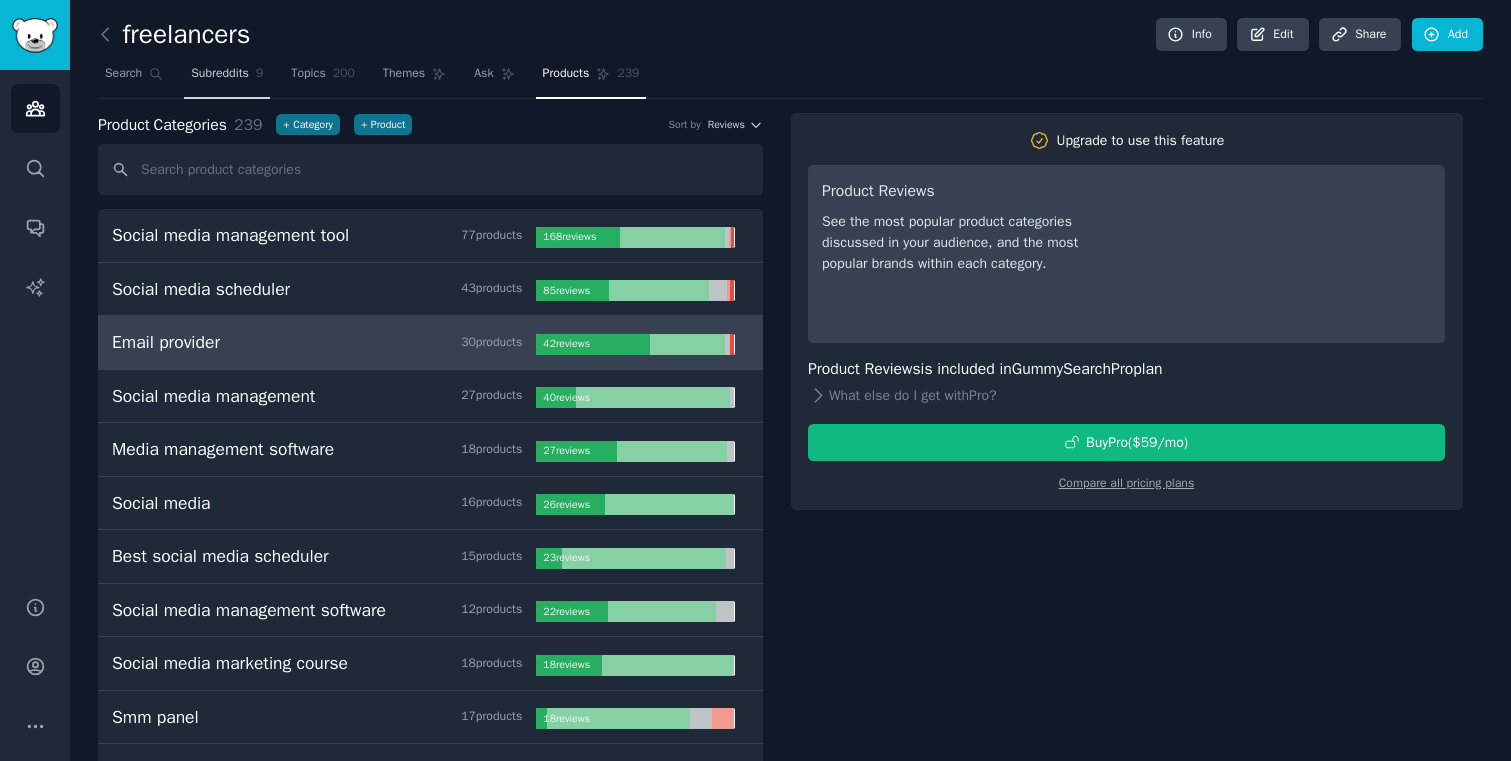click on "Subreddits 9" at bounding box center (227, 78) 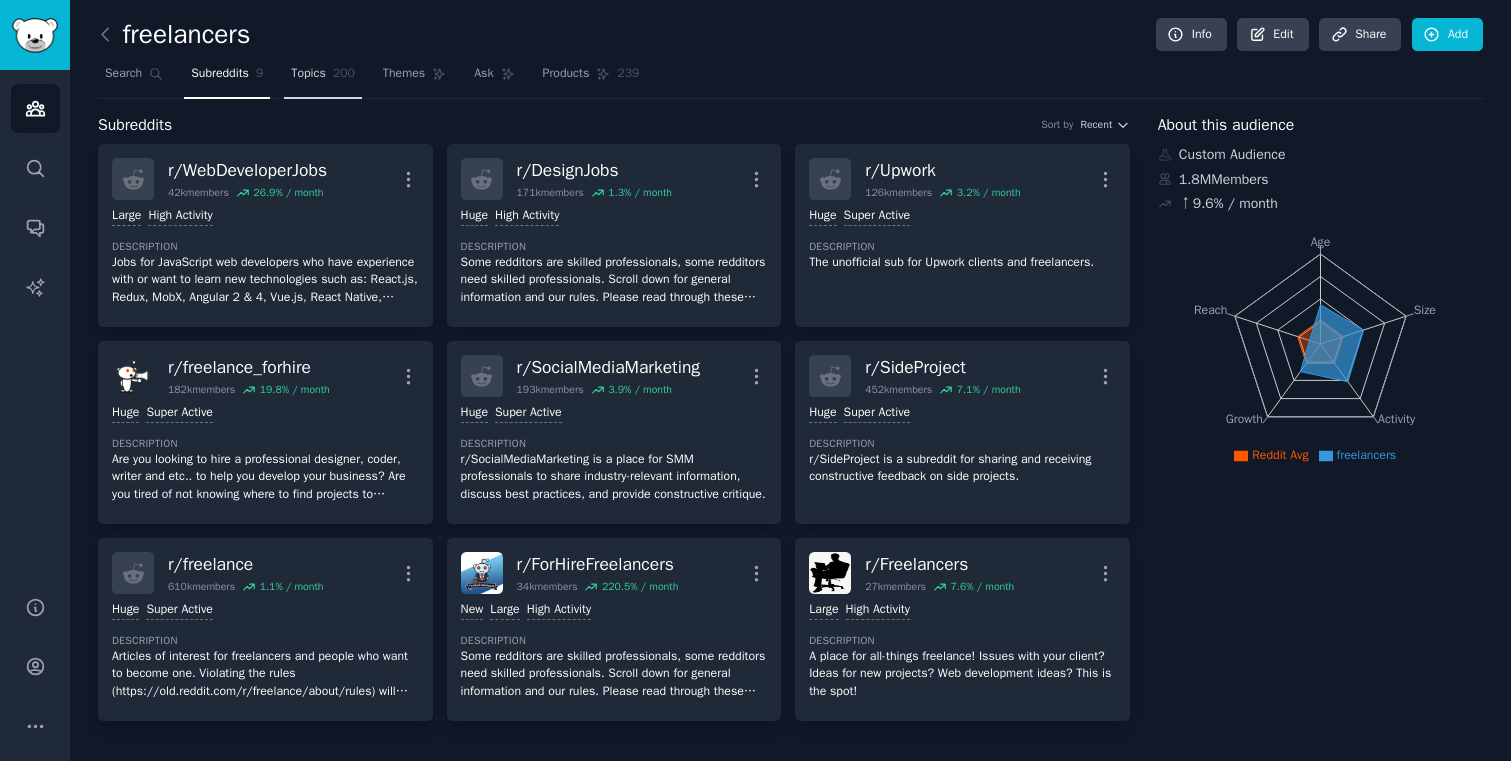 click on "Topics 200" at bounding box center [323, 78] 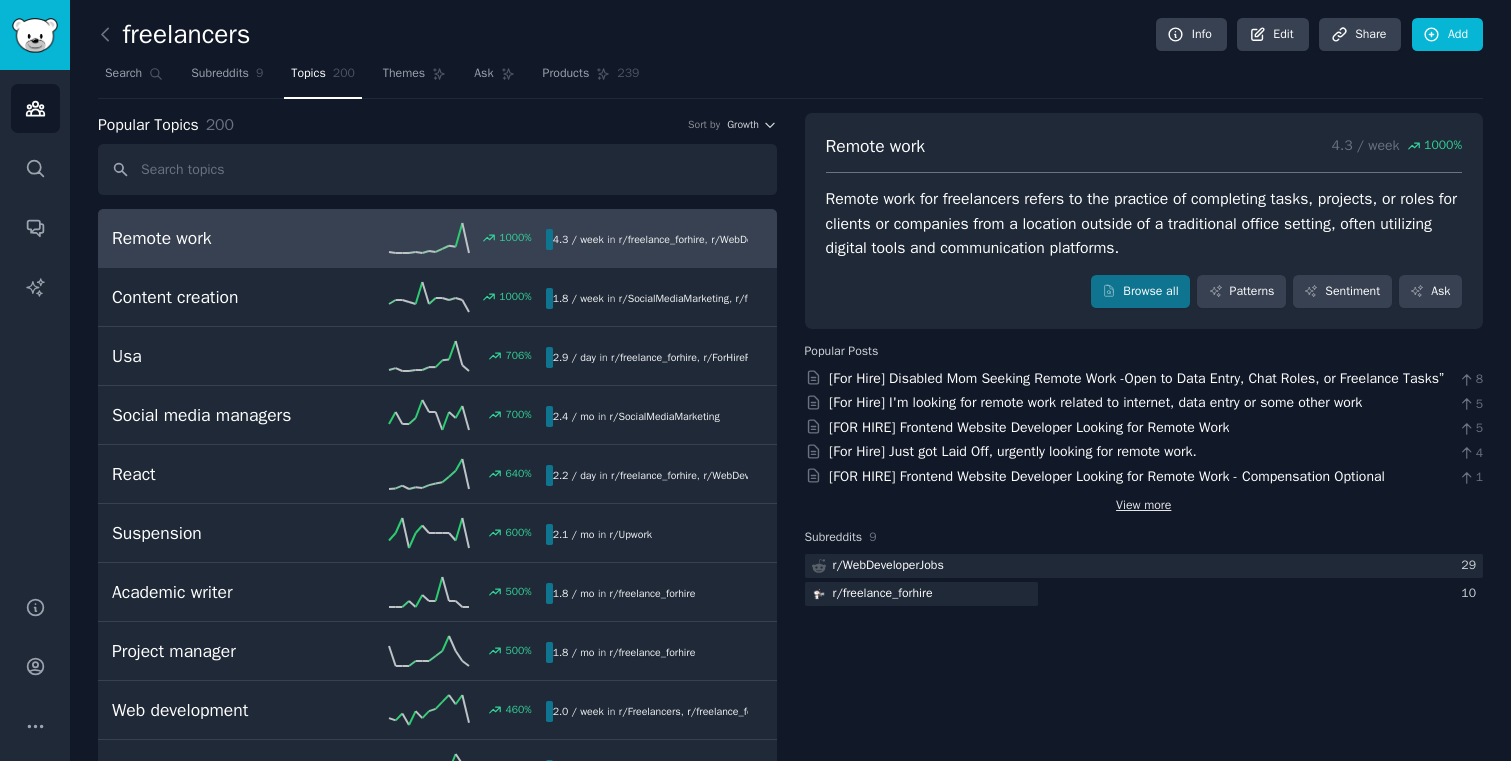 click on "View more" at bounding box center (1143, 506) 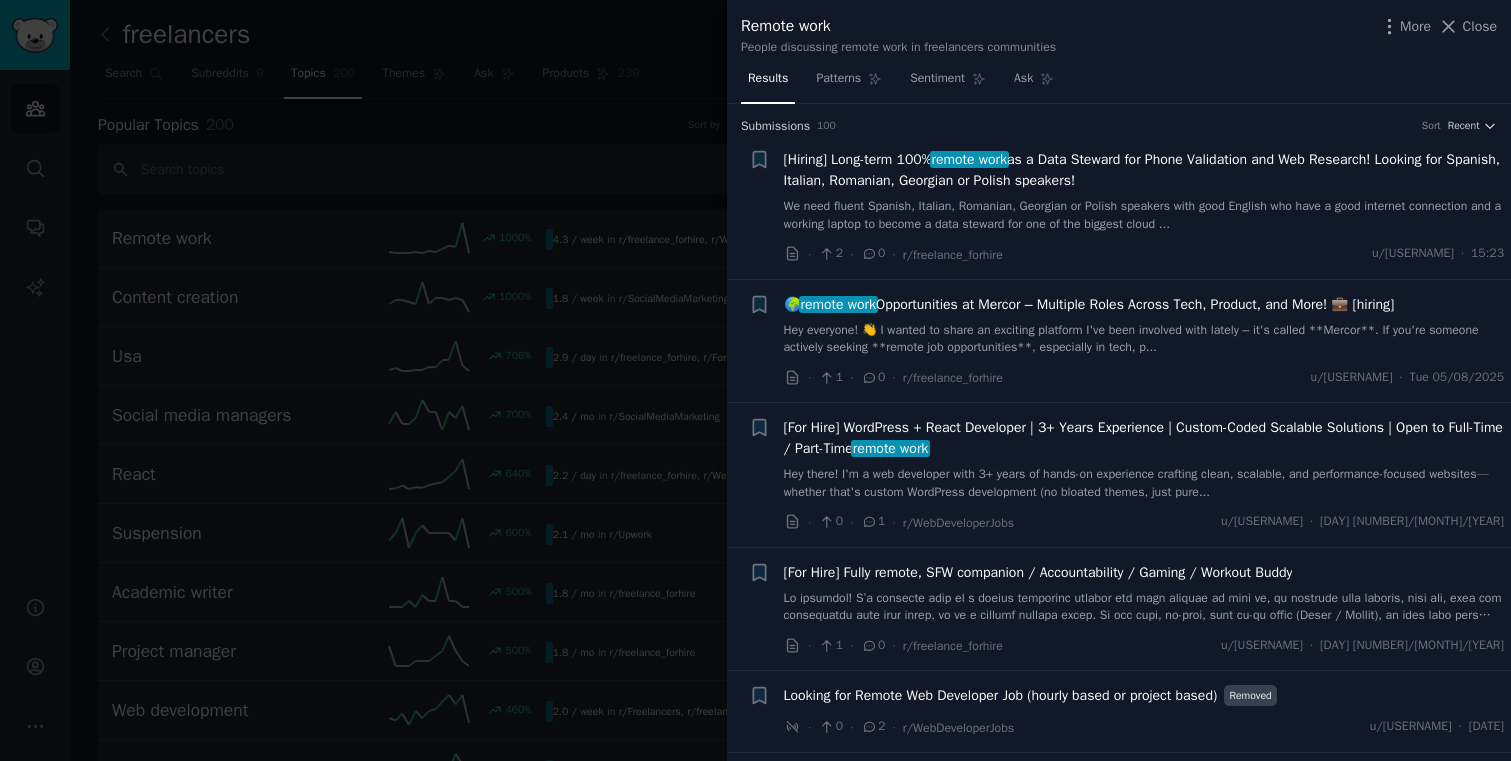 click on "Bookmark this conversation + 🌍 remote work Opportunities at Mercor – Multiple Roles Across Tech, Product, and More! 💼 [hiring] Hey everyone! 👋
I wanted to share an exciting platform I've been involved with lately – it's called **Mercor**. If you're someone actively seeking **remote job opportunities**, especially in tech, p... · 1 · 0 · r/freelance_forhire u/[USERNAME] · [DATE]" at bounding box center [1119, 341] 